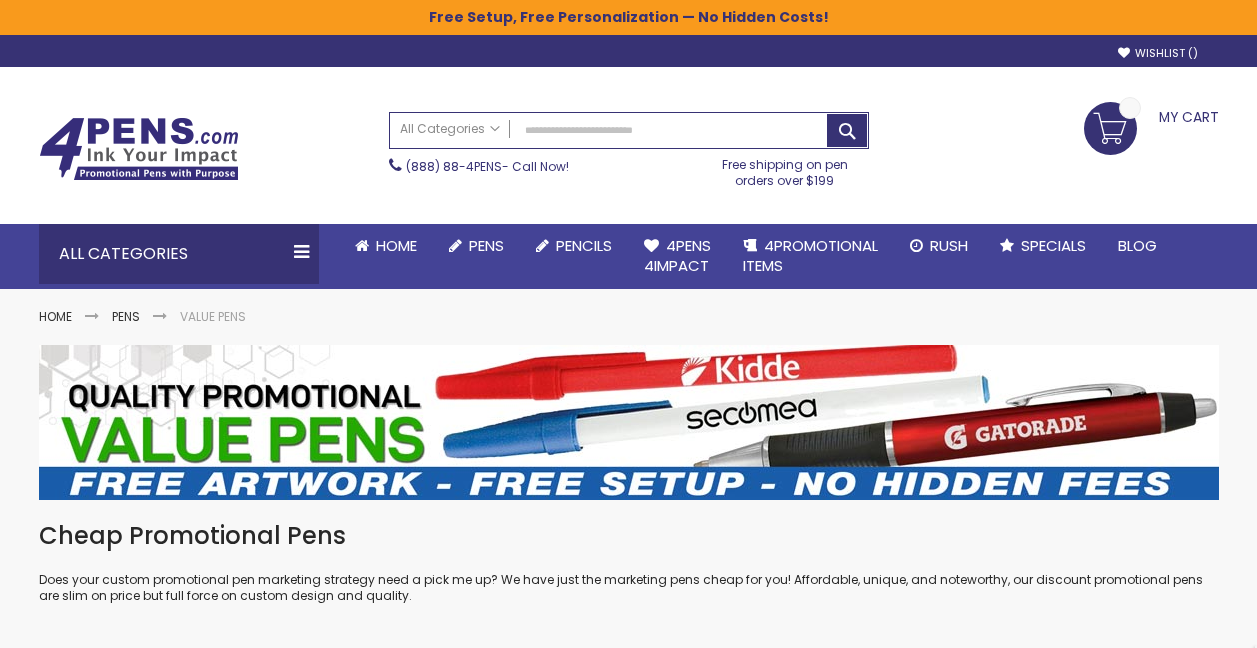 scroll, scrollTop: 200, scrollLeft: 0, axis: vertical 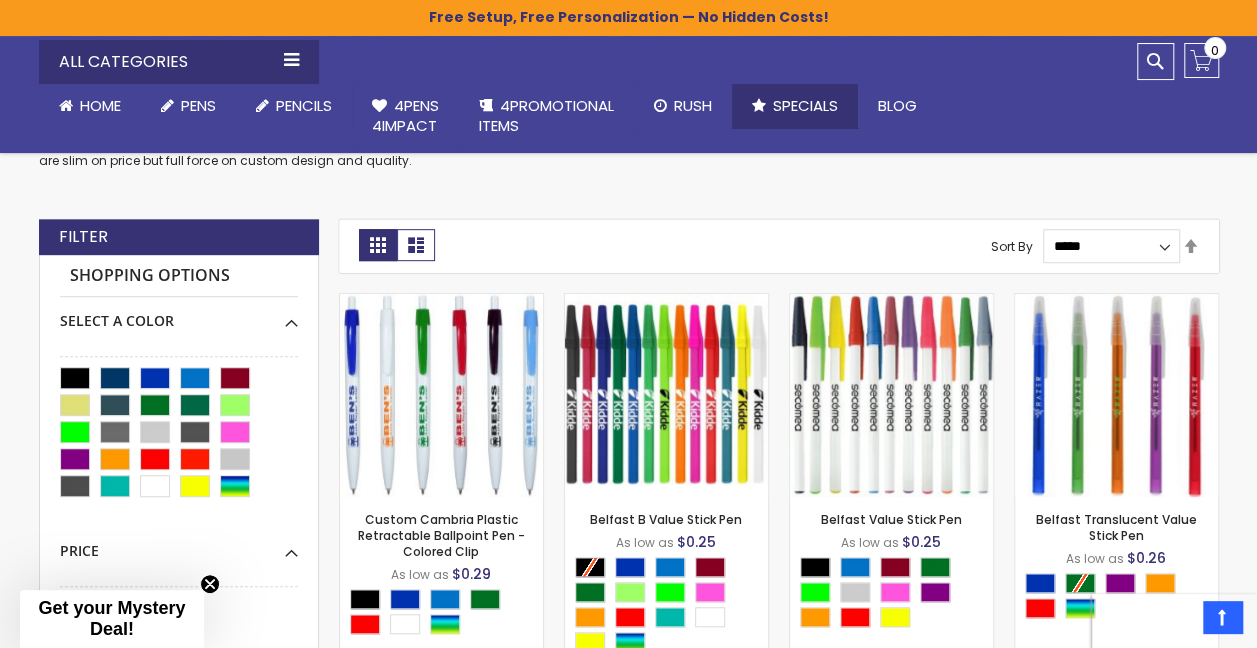 click on "Specials" at bounding box center (805, 105) 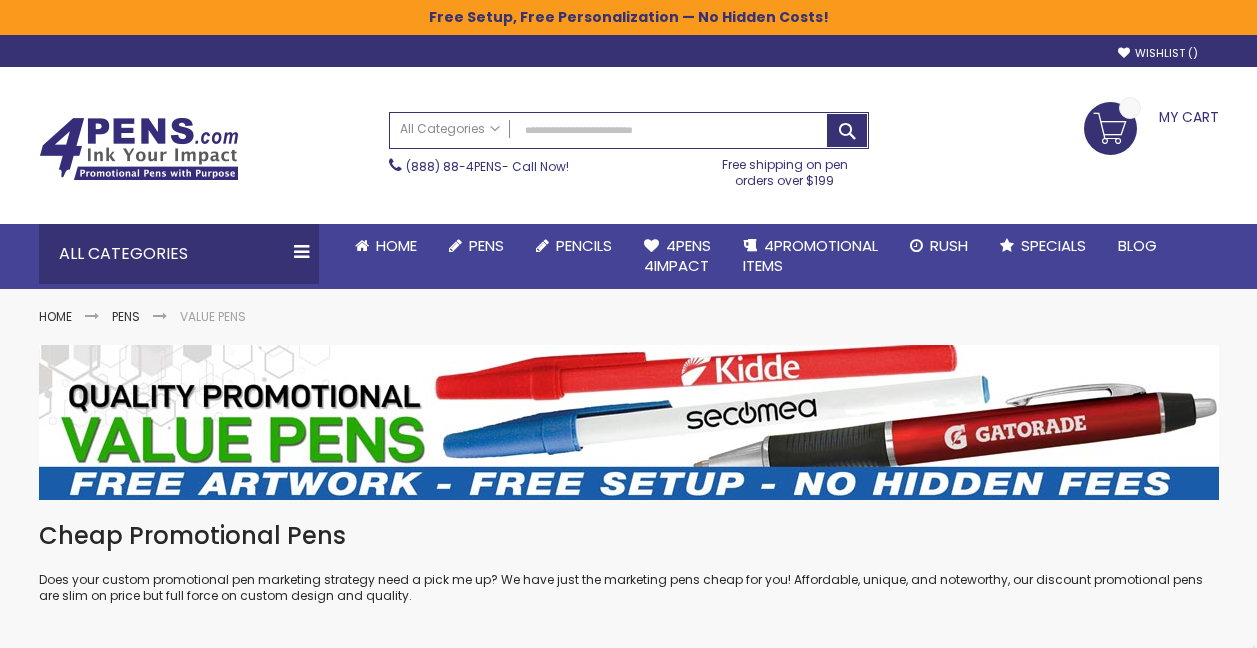 scroll, scrollTop: 0, scrollLeft: 0, axis: both 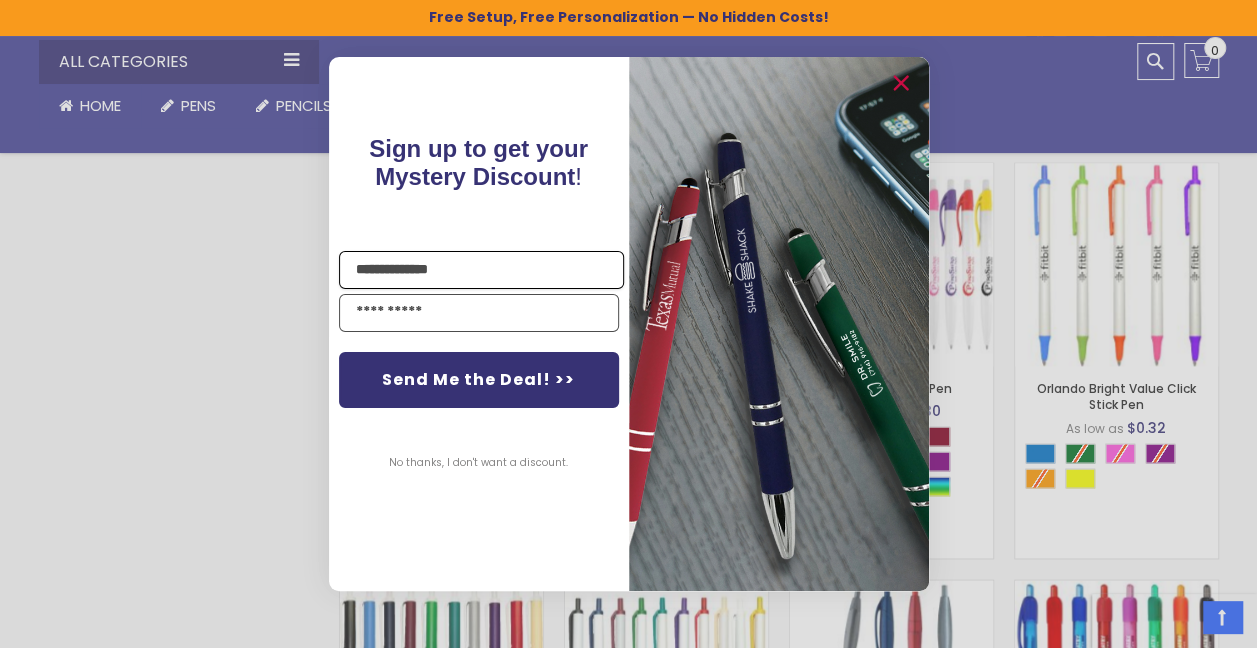 type on "**********" 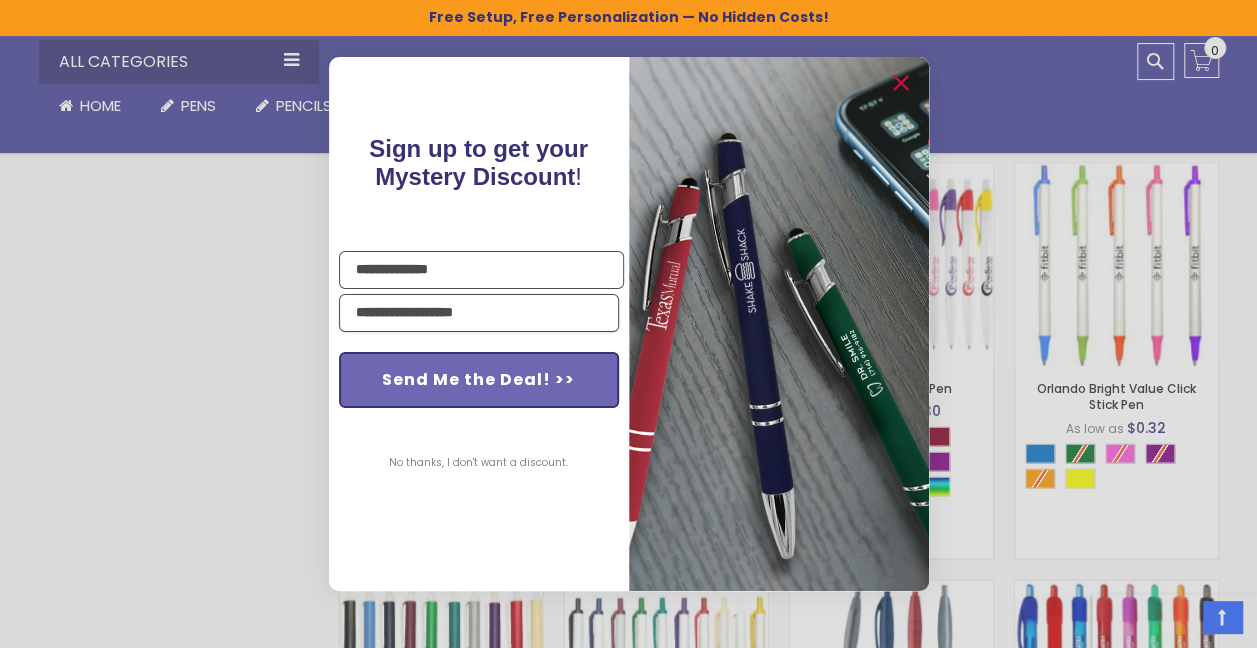 type on "**********" 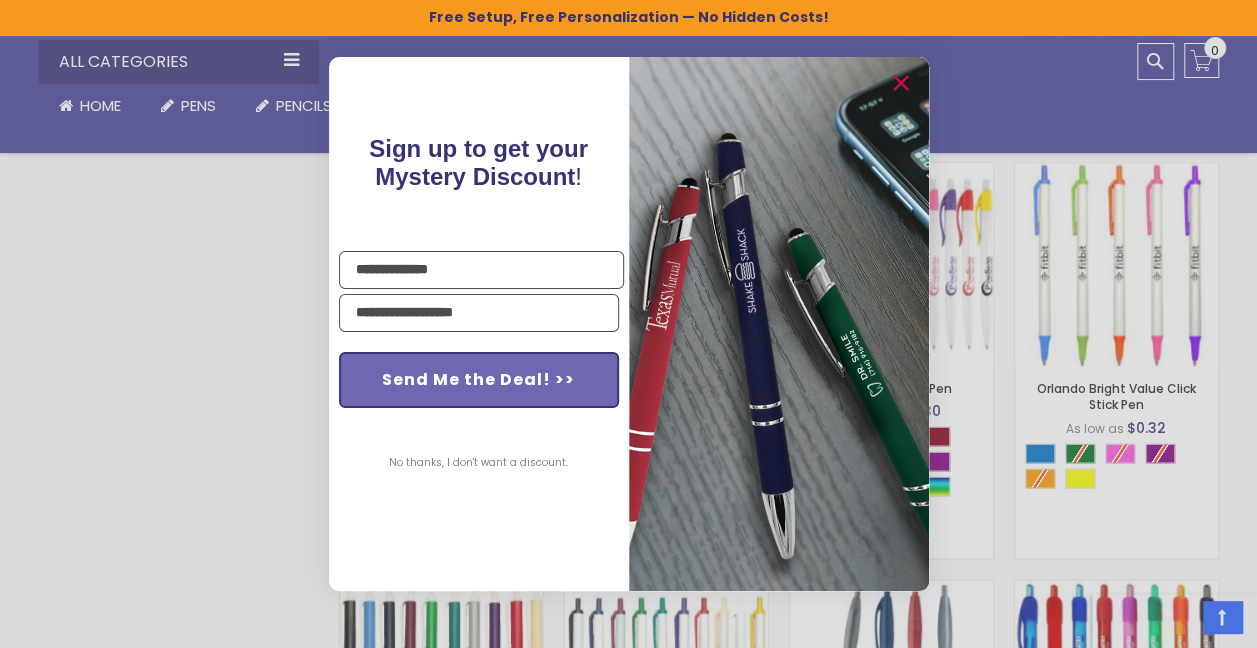 click on "Send Me the Deal! >>" at bounding box center [479, 380] 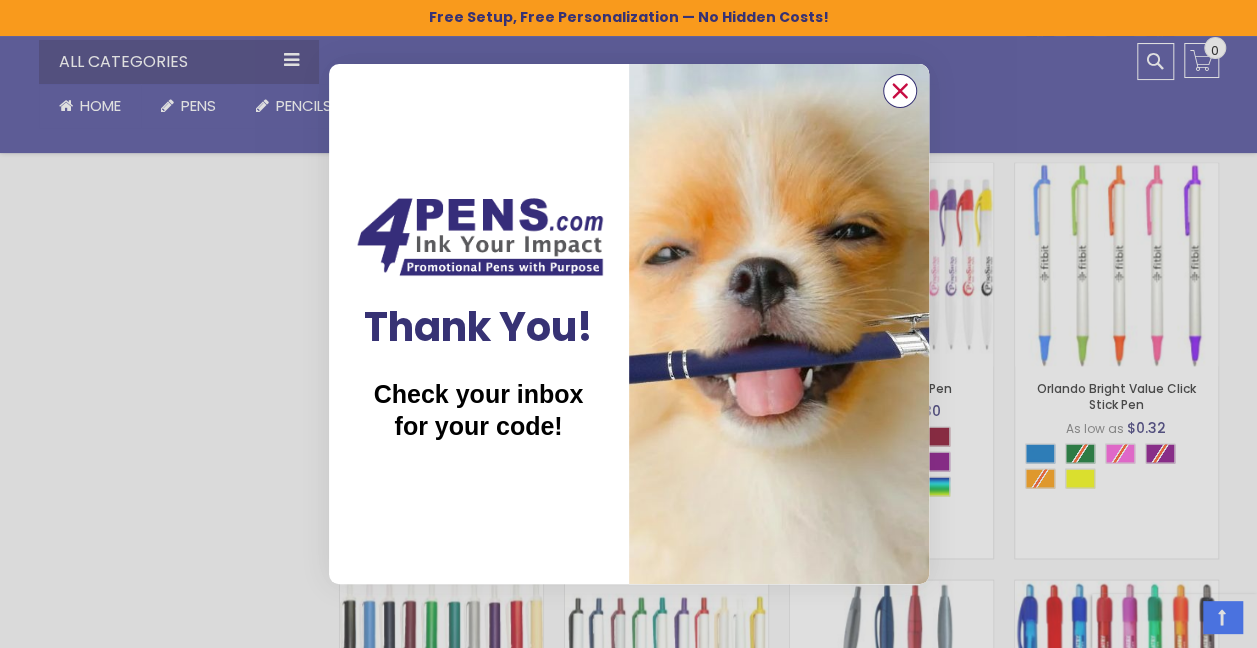 click at bounding box center [899, 91] 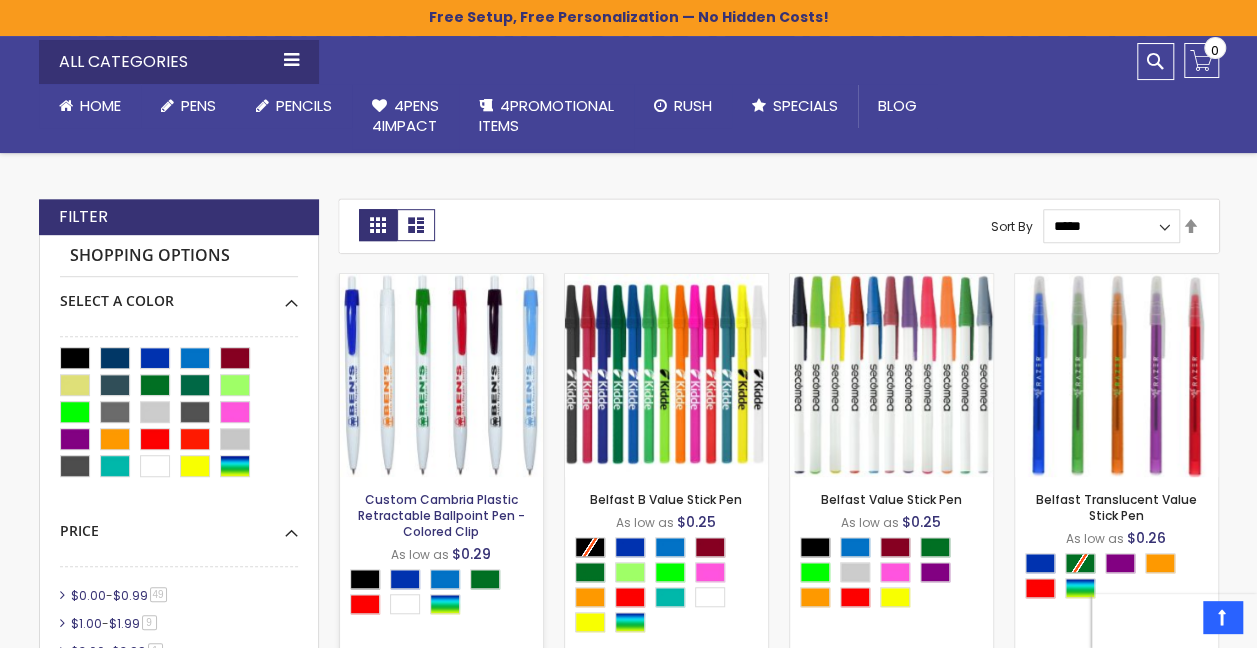 scroll, scrollTop: 500, scrollLeft: 0, axis: vertical 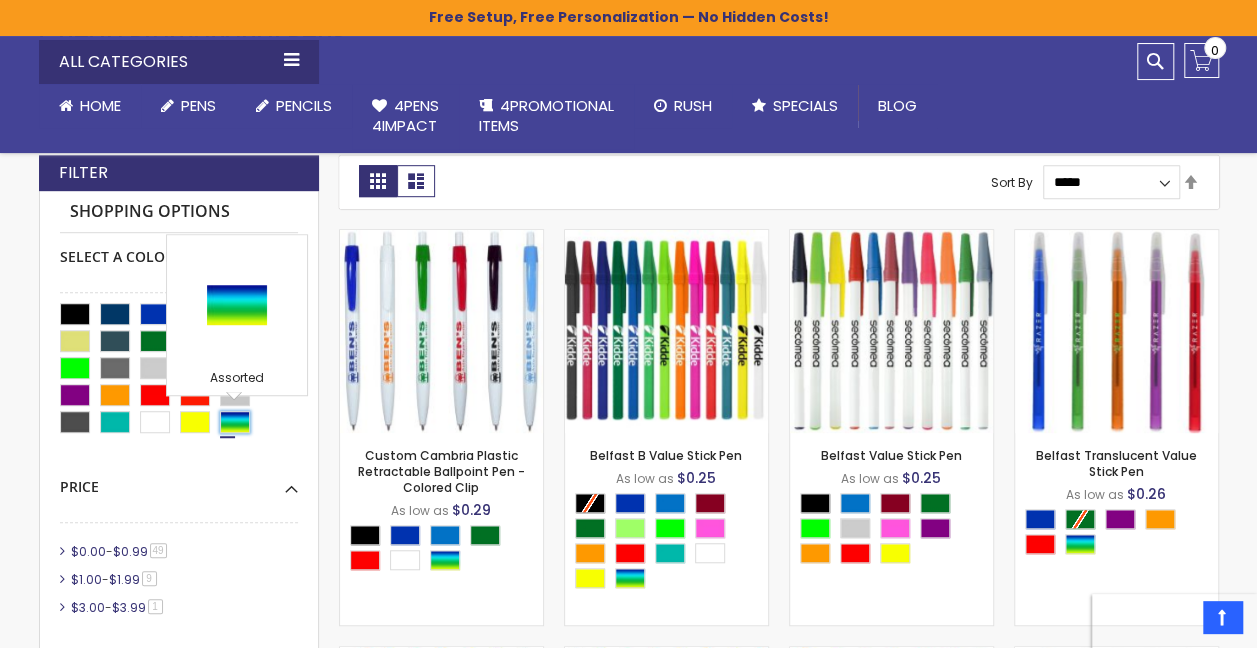 click at bounding box center (235, 422) 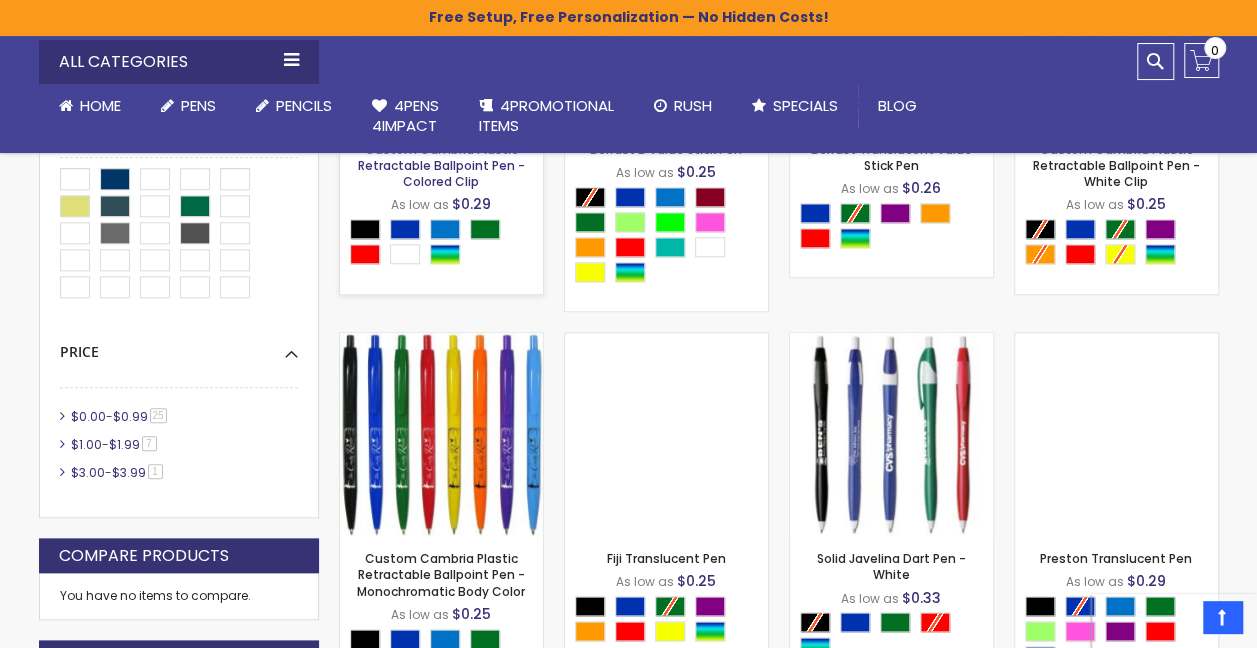 scroll, scrollTop: 900, scrollLeft: 0, axis: vertical 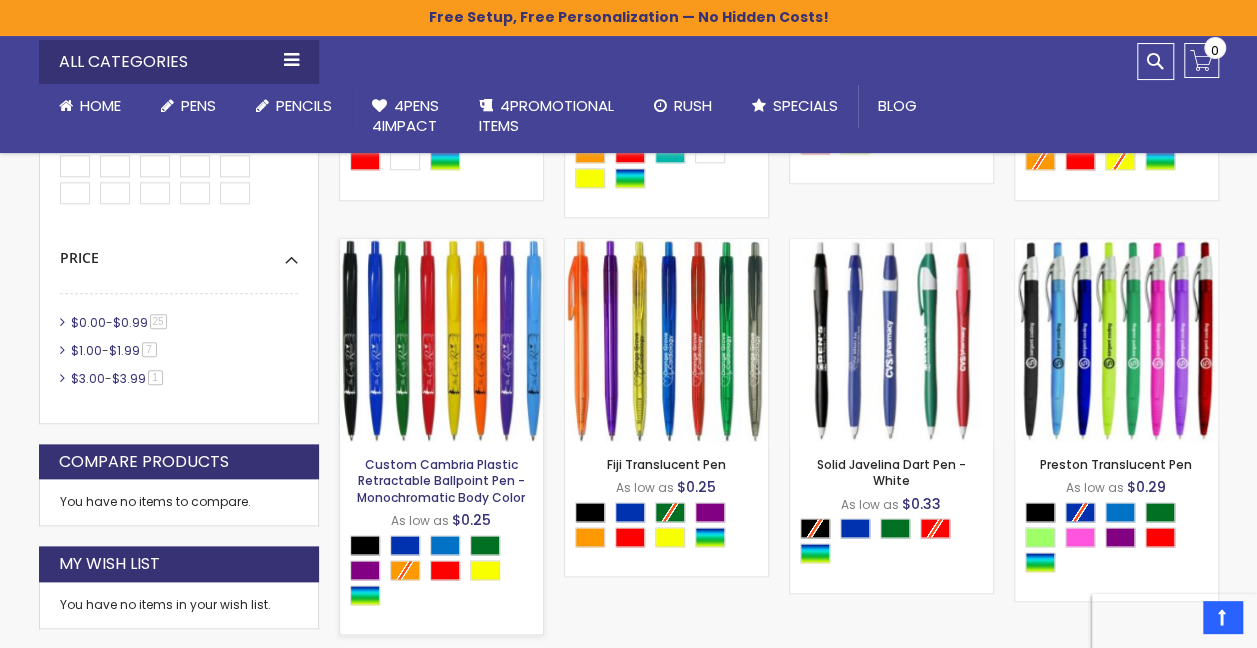 click on "Custom Cambria Plastic Retractable Ballpoint Pen - Monochromatic Body Color" at bounding box center [441, 480] 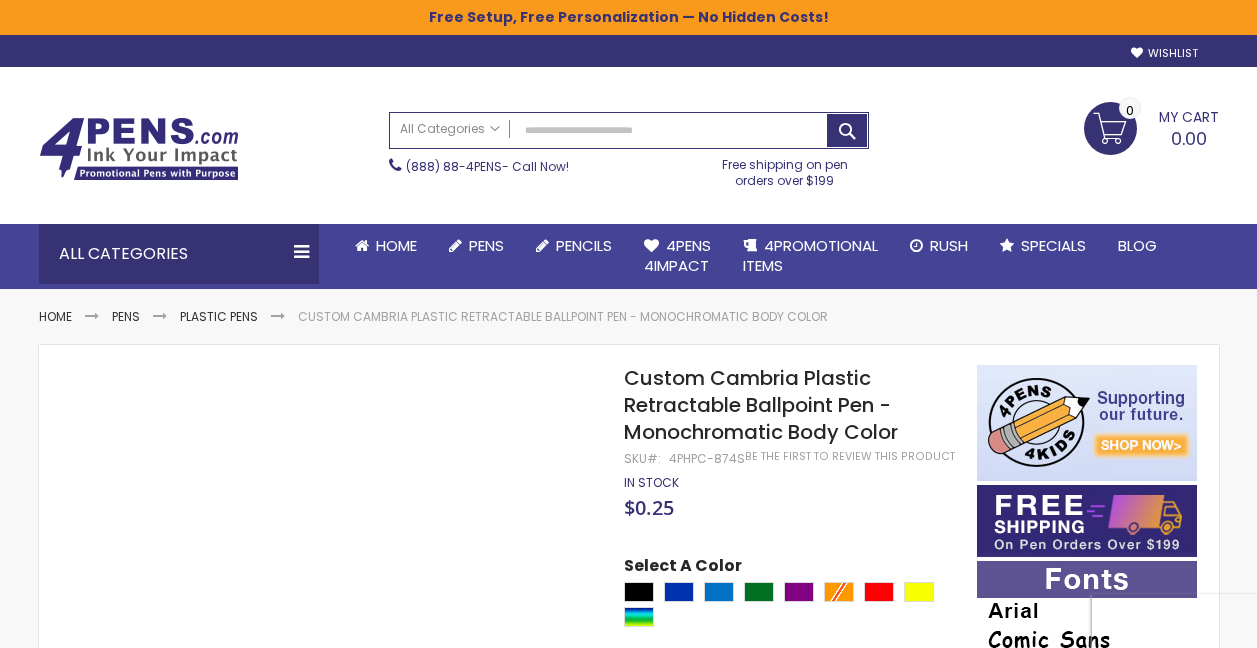scroll, scrollTop: 0, scrollLeft: 0, axis: both 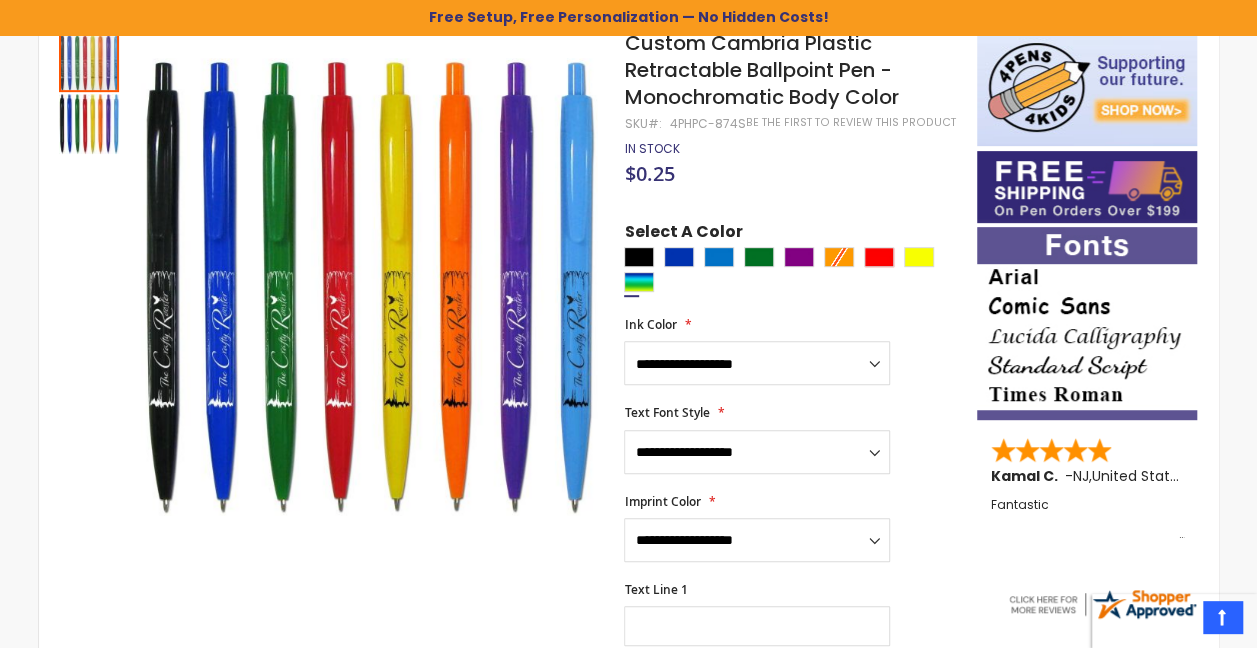 click on "Ink Color" at bounding box center [650, 324] 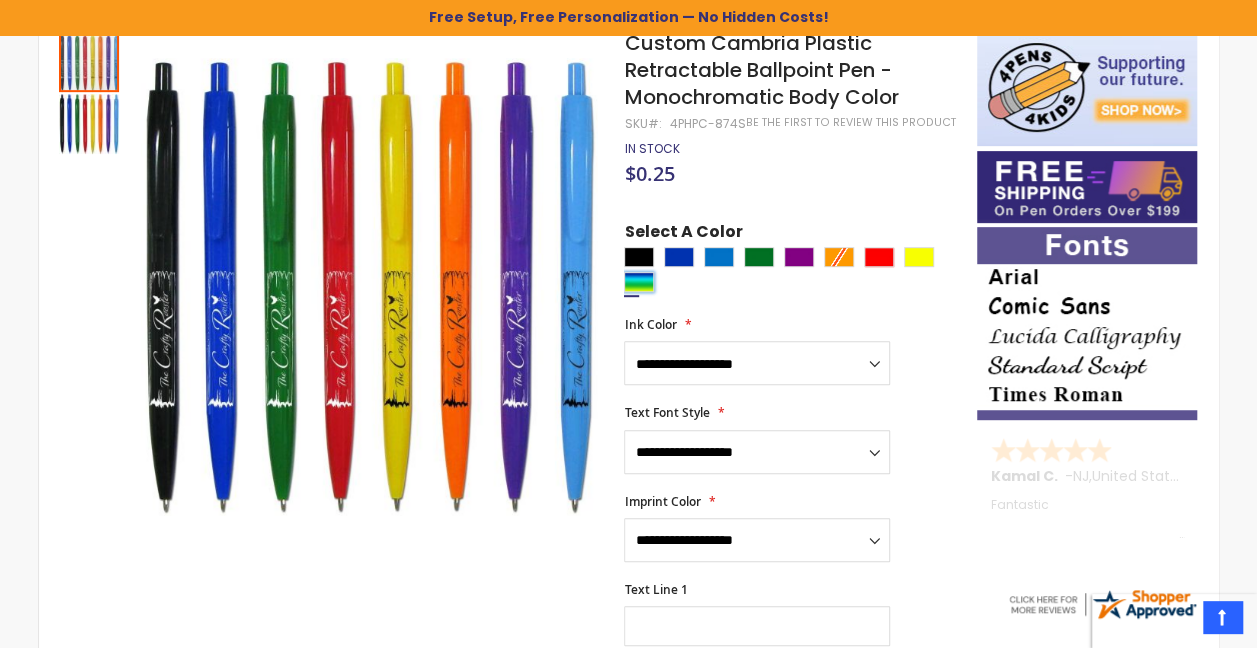 click at bounding box center (639, 282) 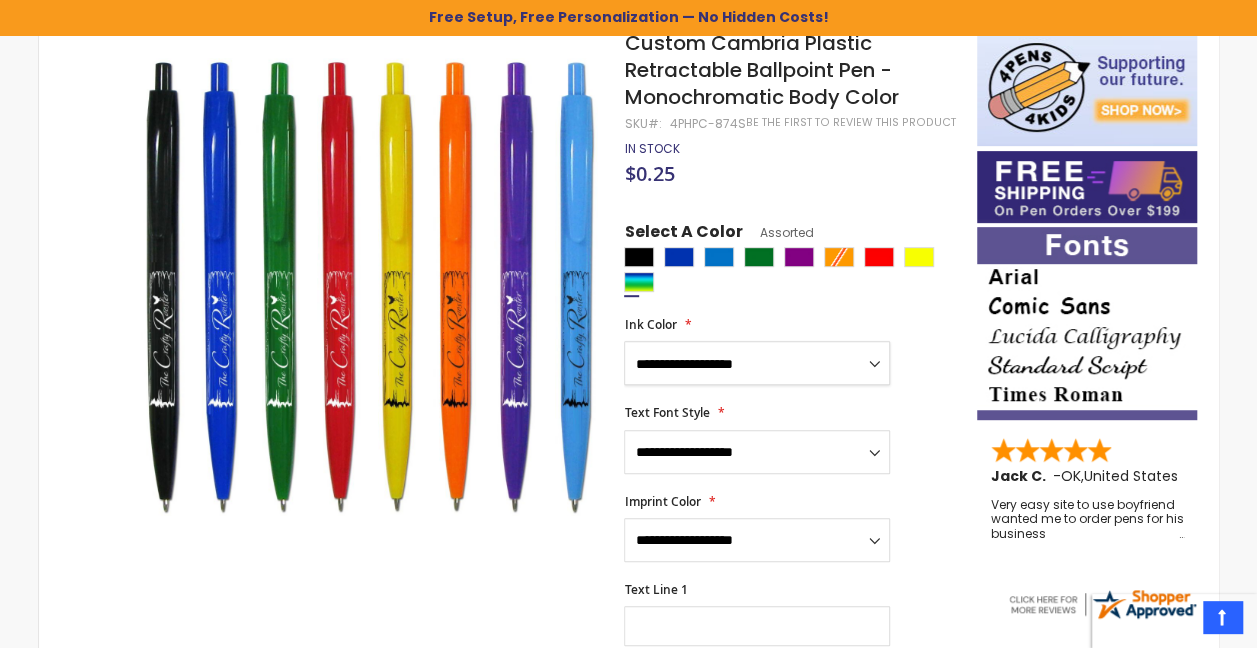 click on "**********" at bounding box center (757, 363) 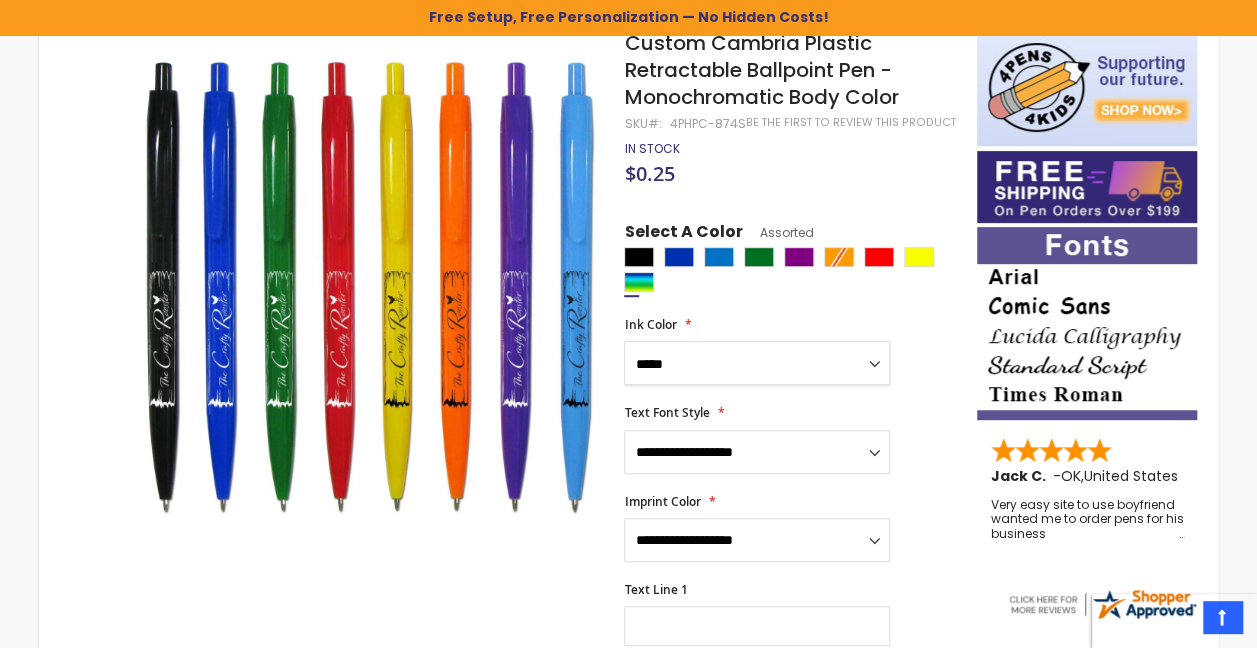 click on "**********" at bounding box center [757, 363] 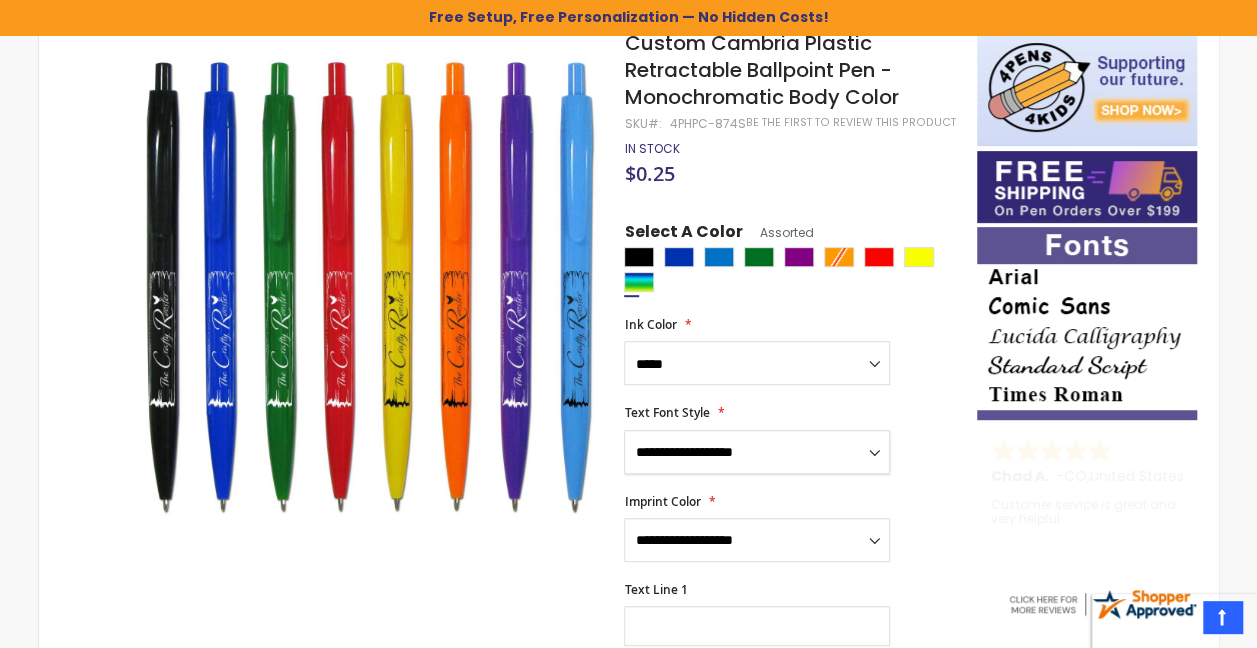 click on "**********" at bounding box center (757, 452) 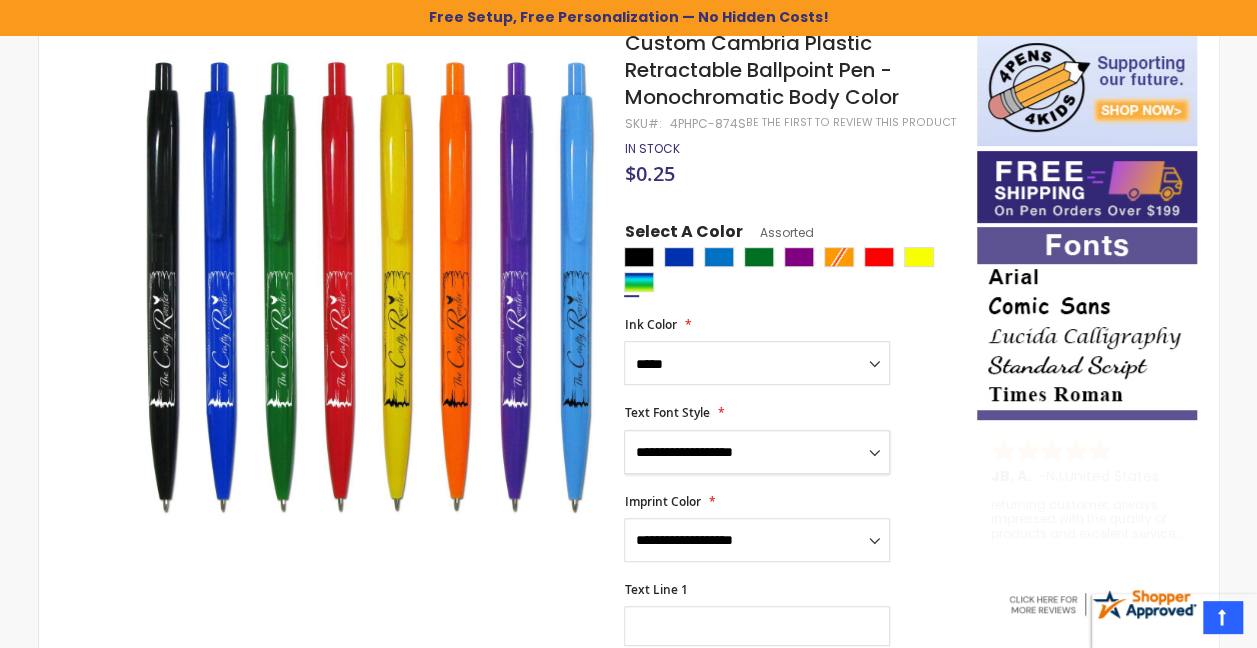 select on "*****" 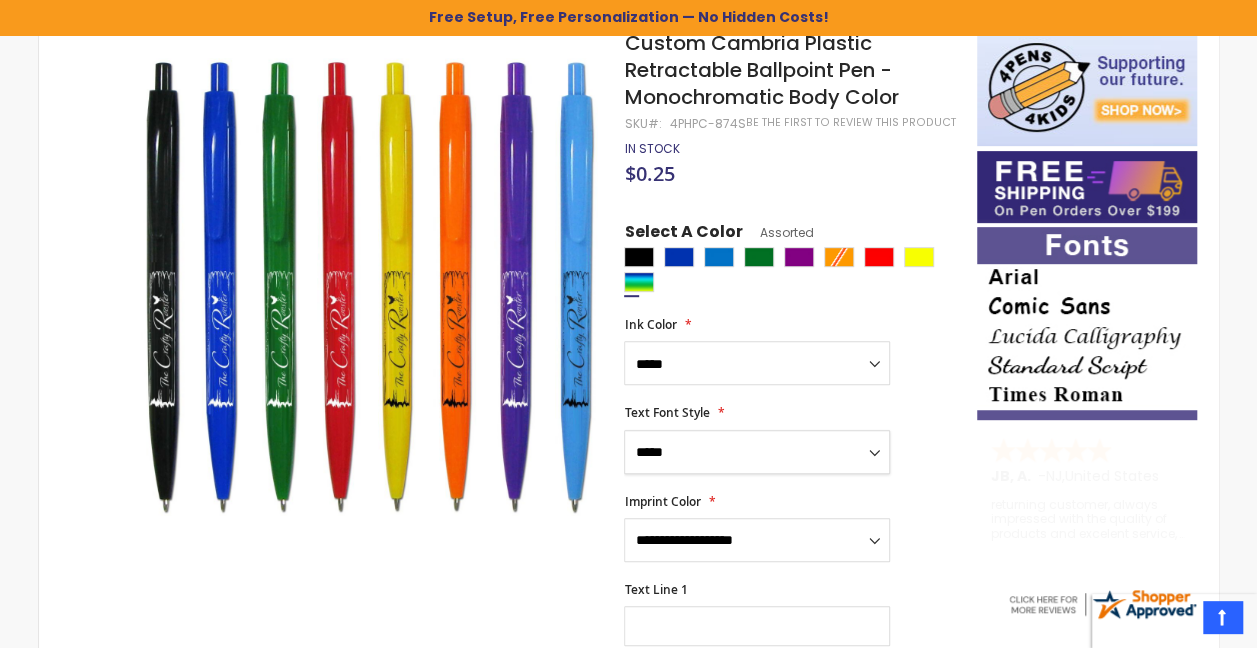 click on "**********" at bounding box center [757, 452] 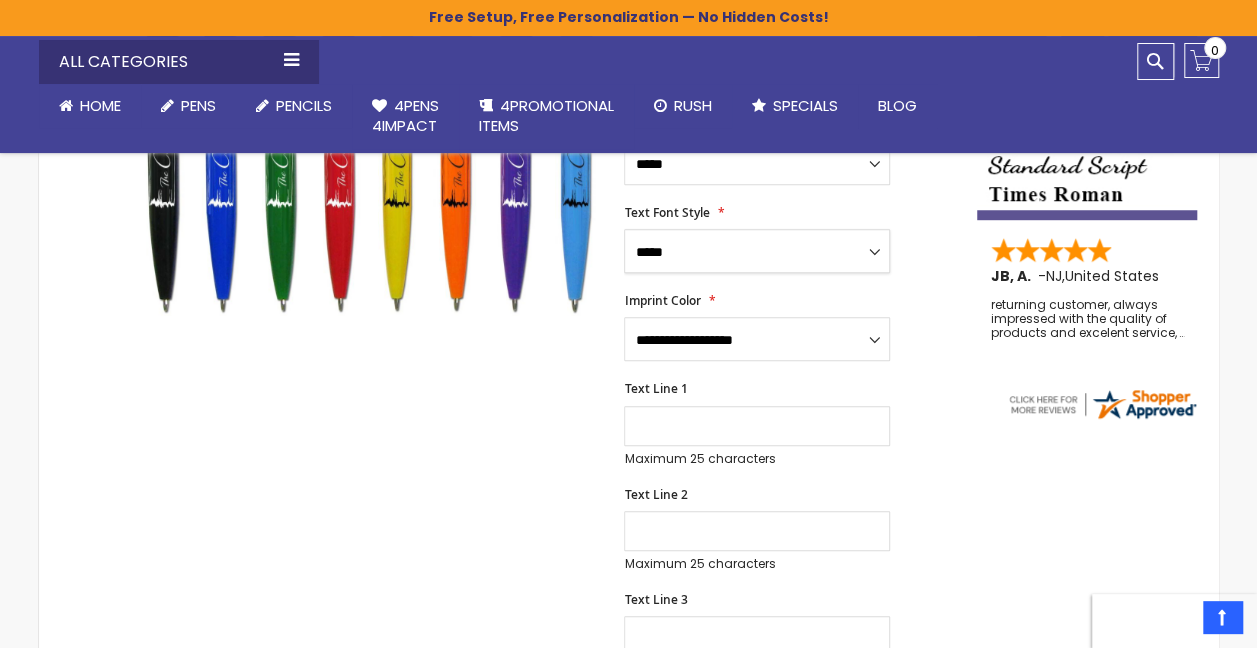 scroll, scrollTop: 536, scrollLeft: 0, axis: vertical 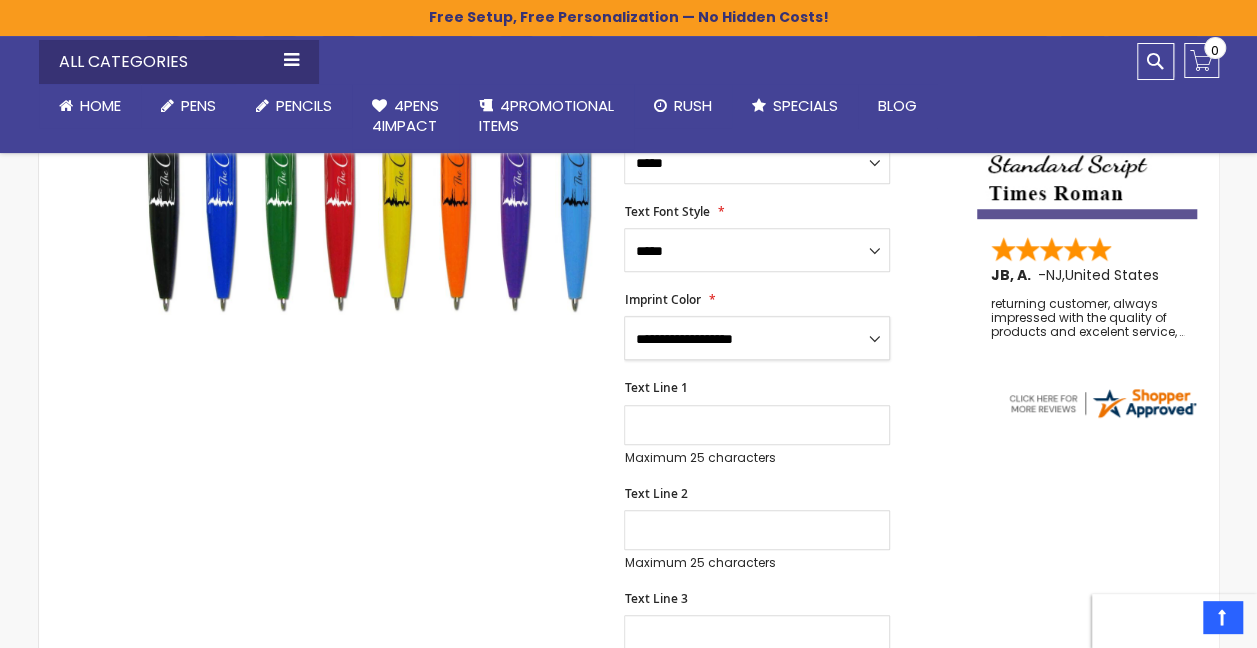 click on "**********" at bounding box center (757, 338) 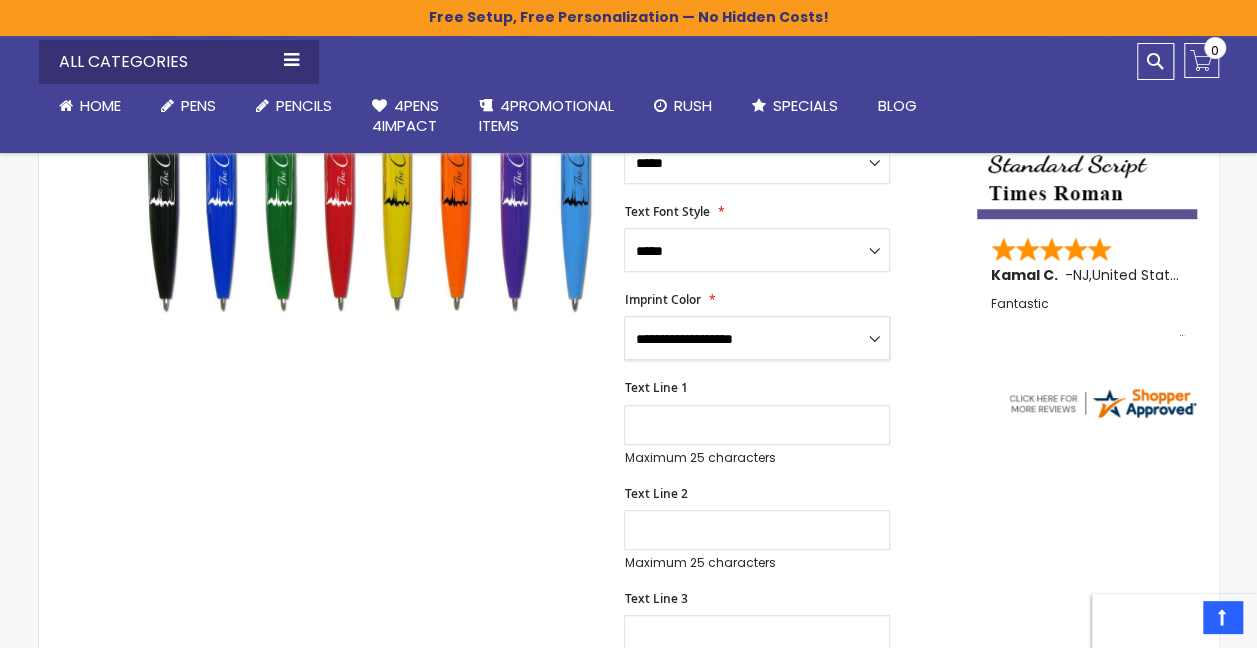 select on "*****" 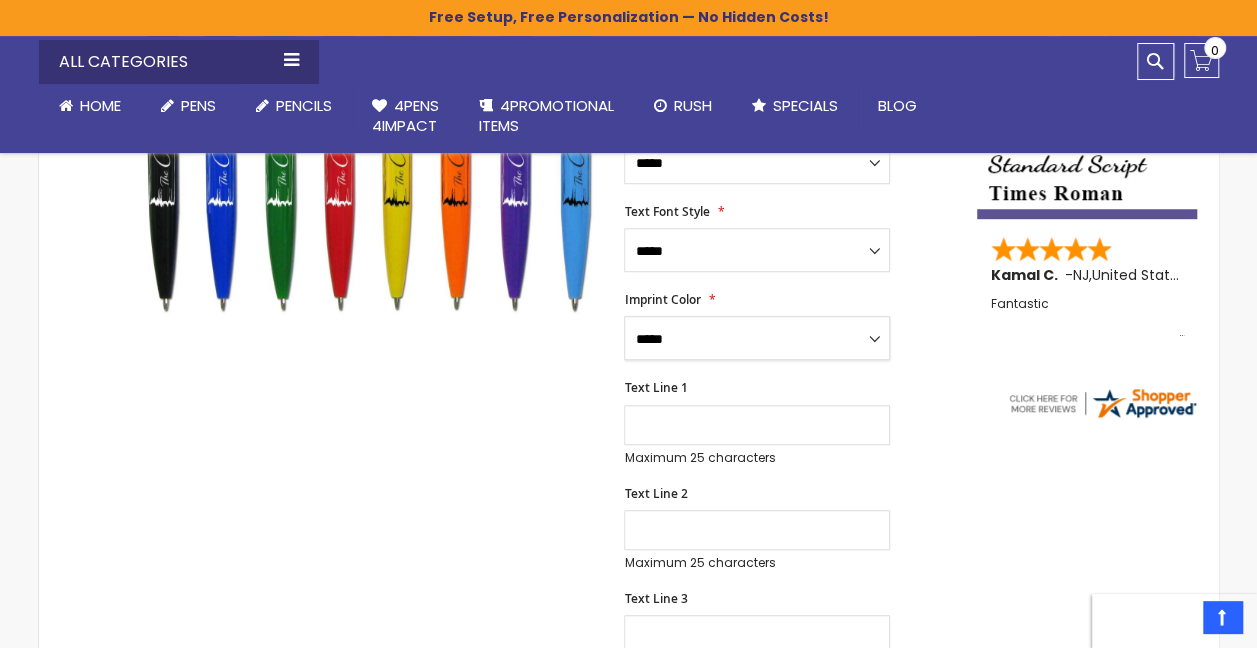 click on "**********" at bounding box center [757, 338] 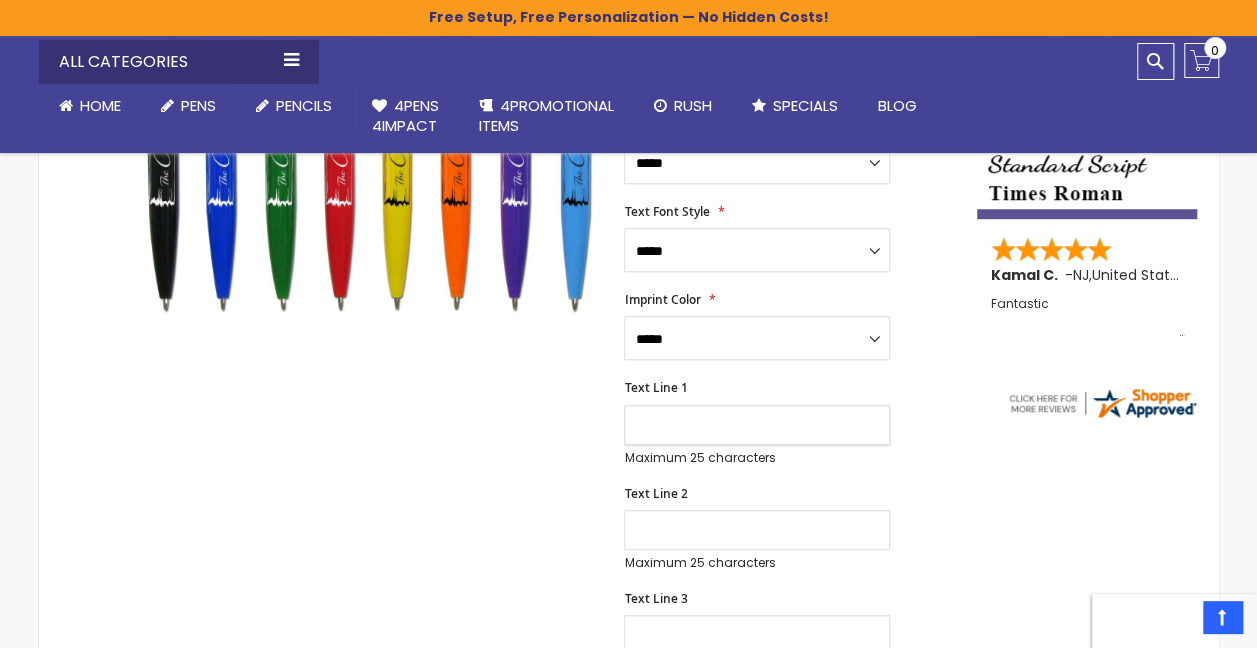 click on "Text Line 1" at bounding box center (757, 425) 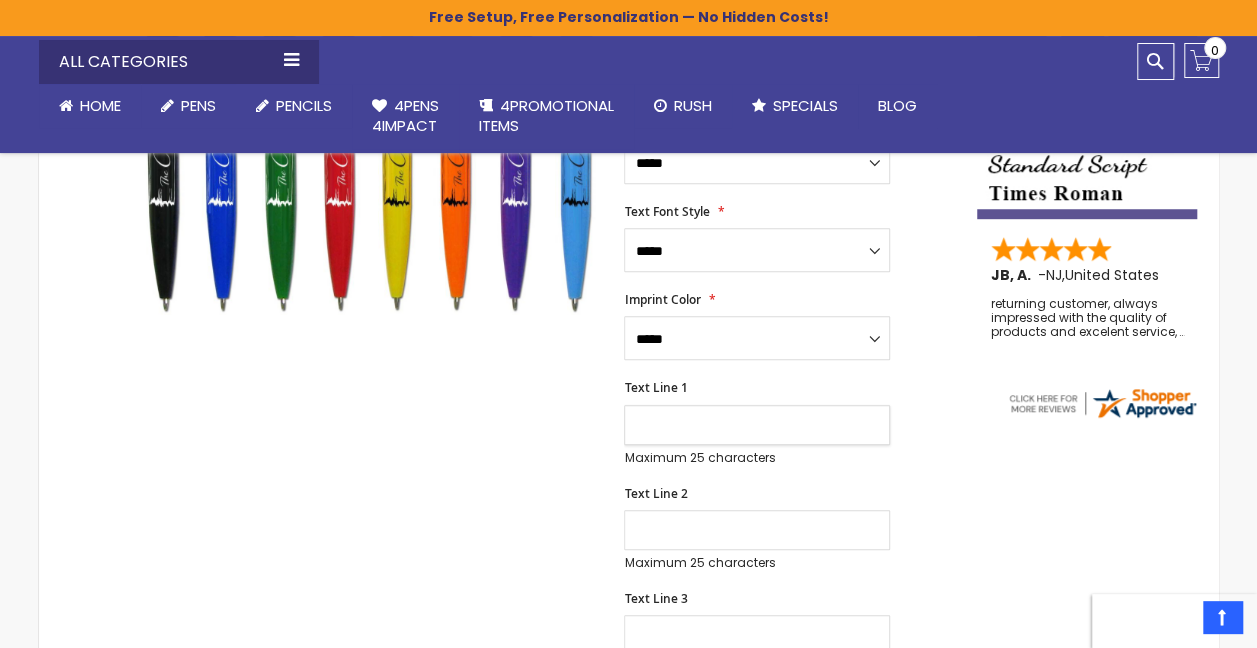 click on "Text Line 1" at bounding box center [757, 425] 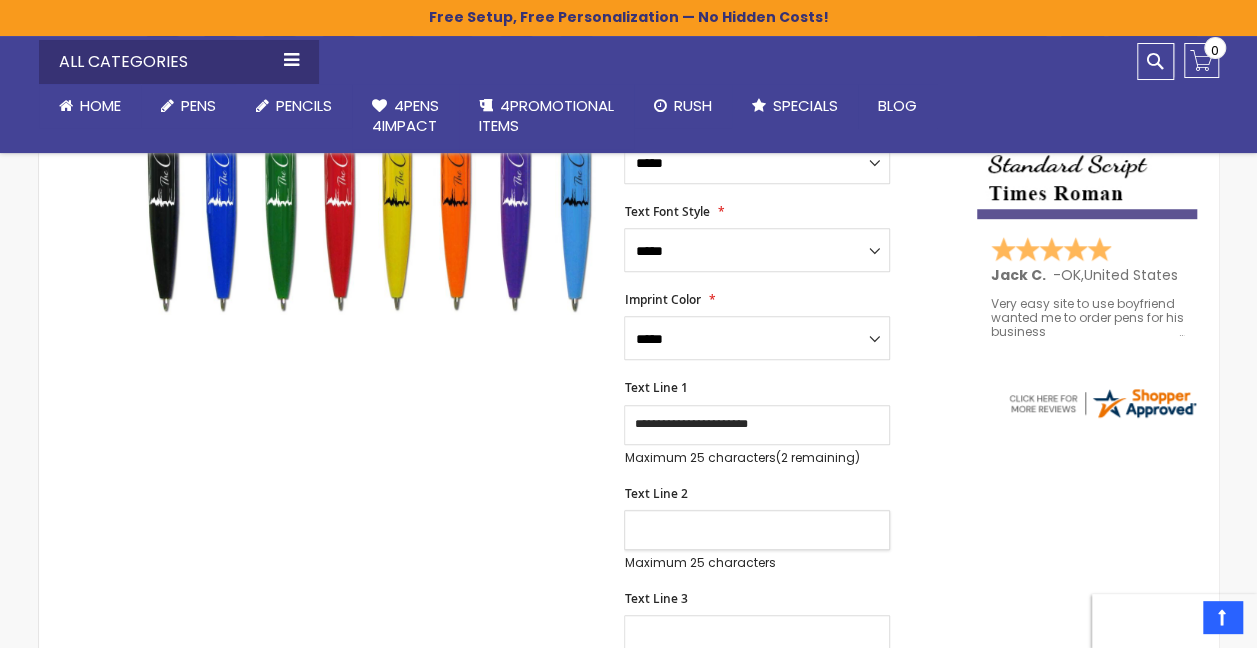 click on "Text Line 2" at bounding box center (757, 530) 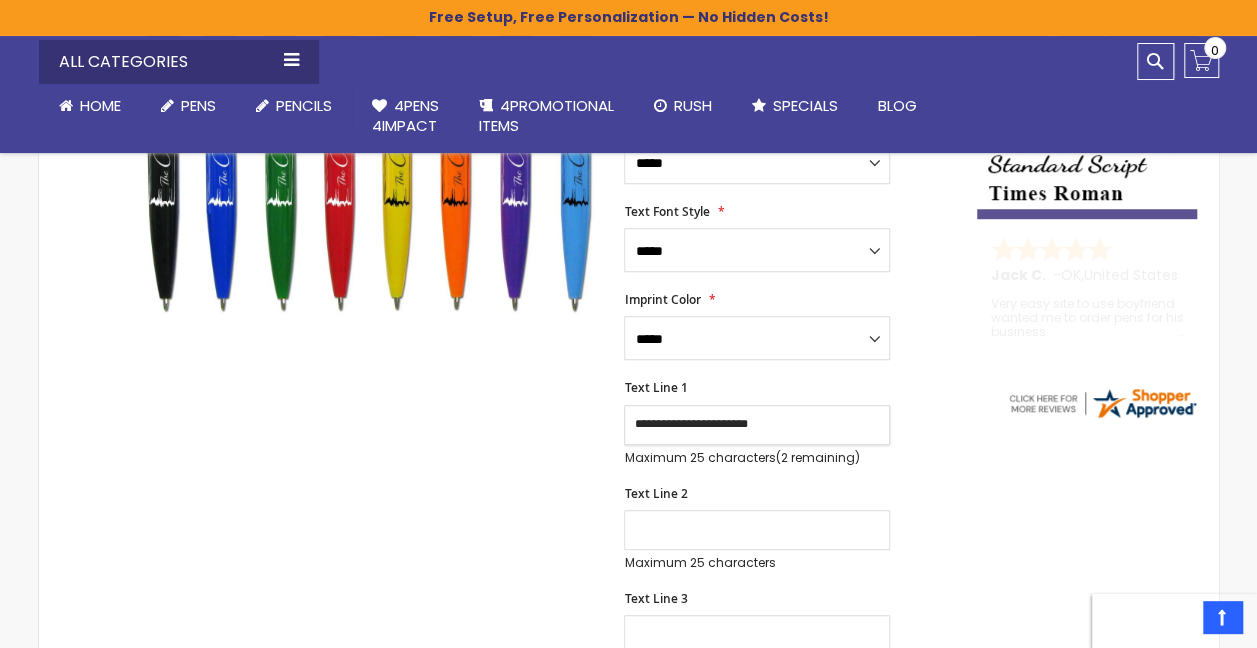 drag, startPoint x: 730, startPoint y: 425, endPoint x: 787, endPoint y: 424, distance: 57.00877 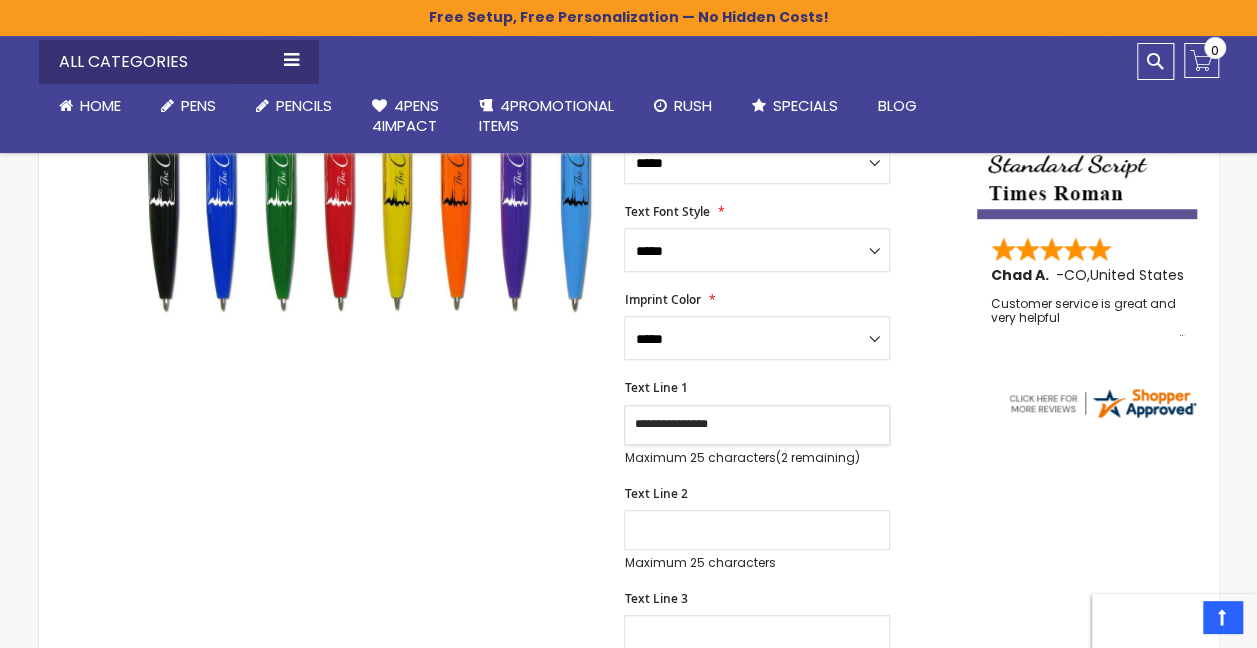 type on "**********" 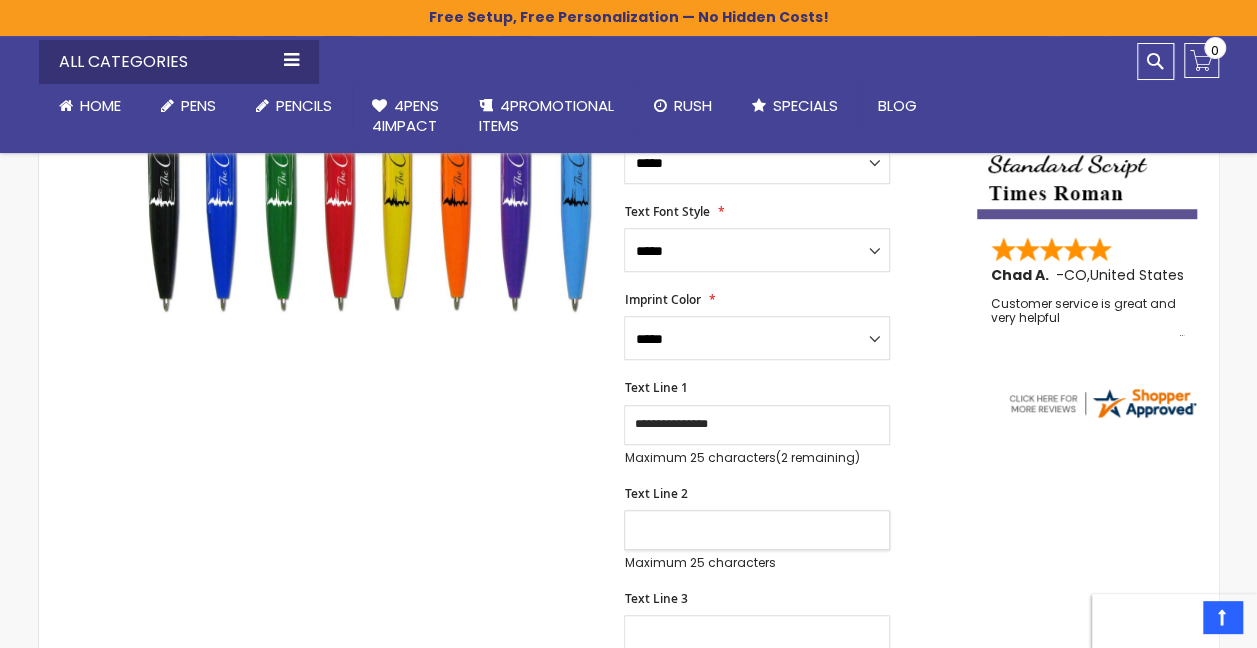 click on "Text Line 2" at bounding box center [757, 530] 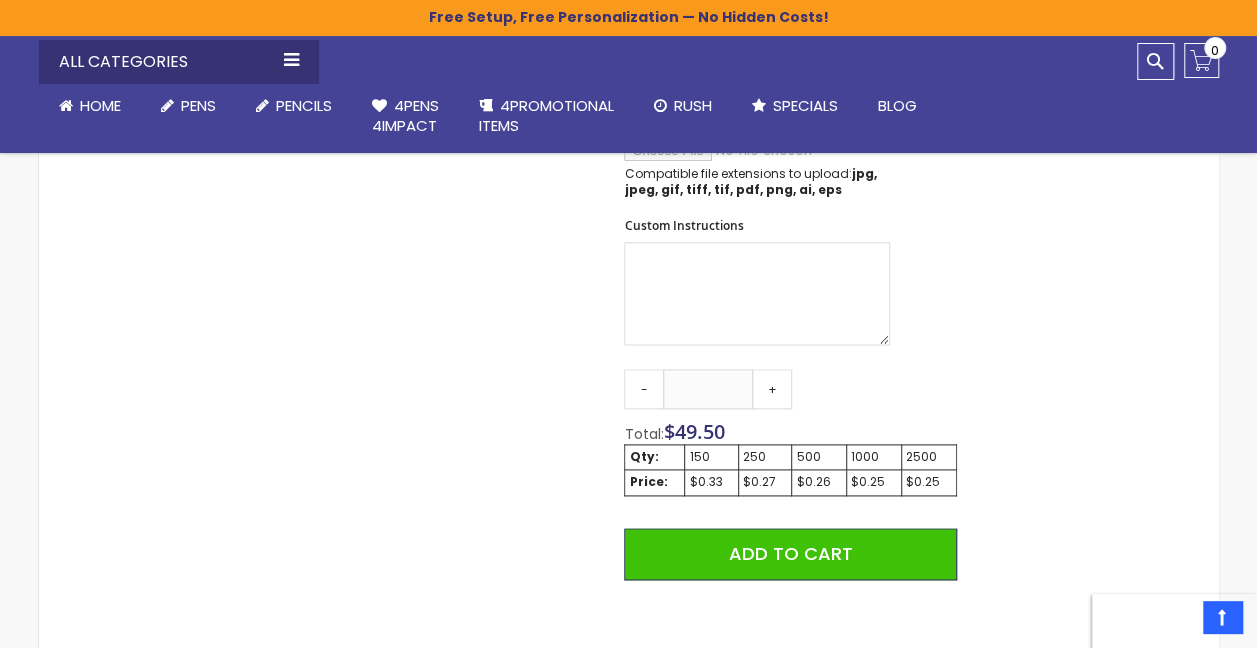 scroll, scrollTop: 1136, scrollLeft: 0, axis: vertical 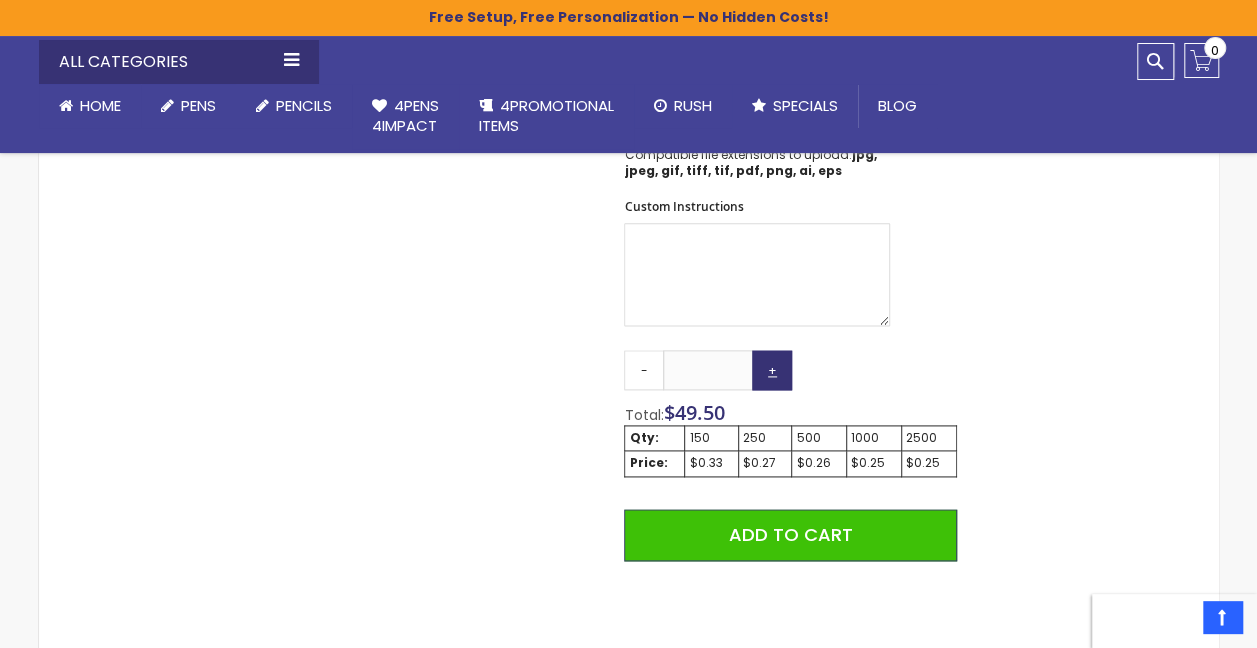 type on "**********" 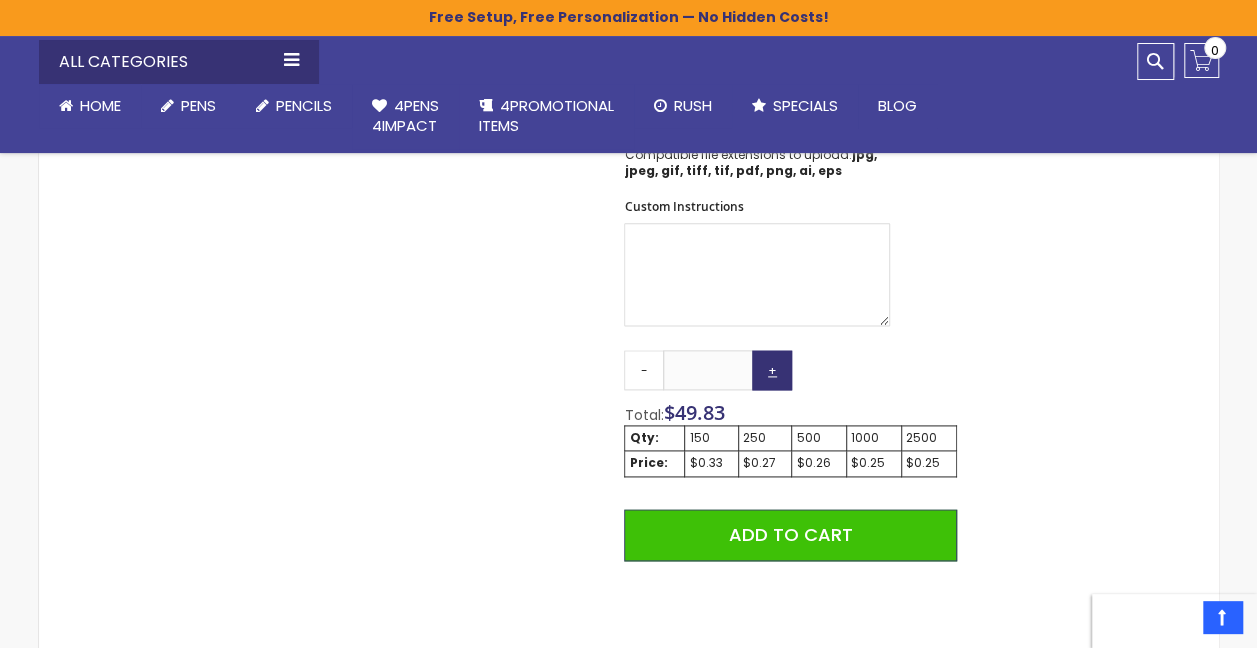 click on "+" at bounding box center (772, 370) 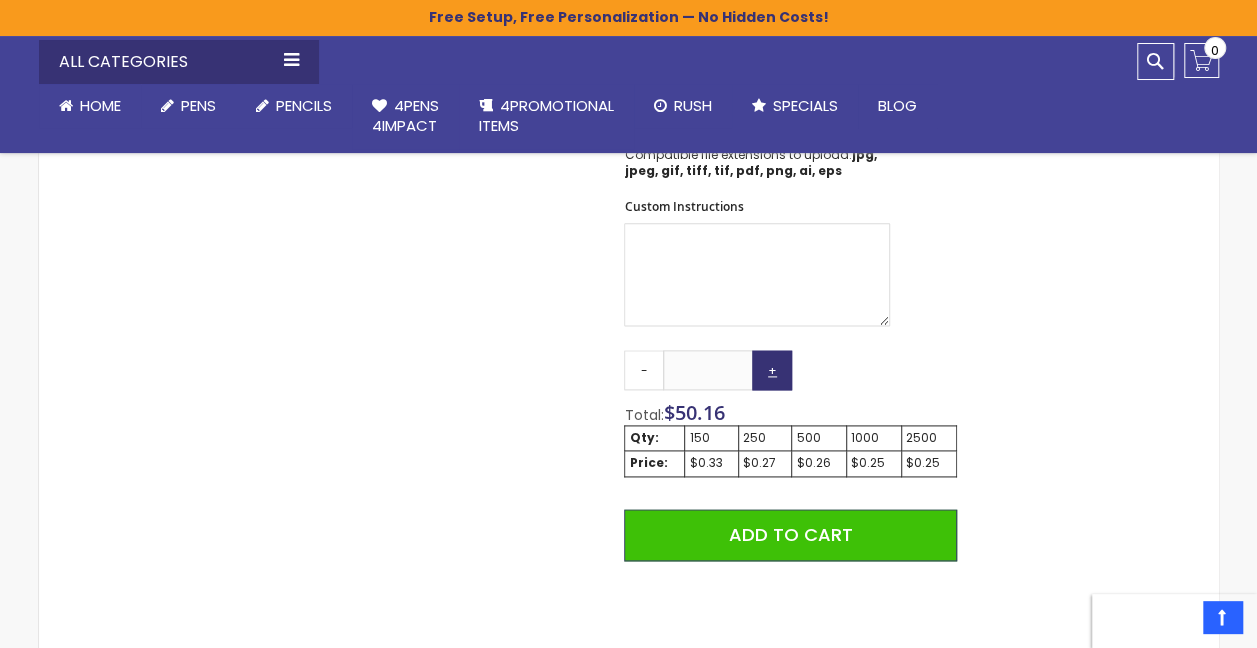 click on "+" at bounding box center [772, 370] 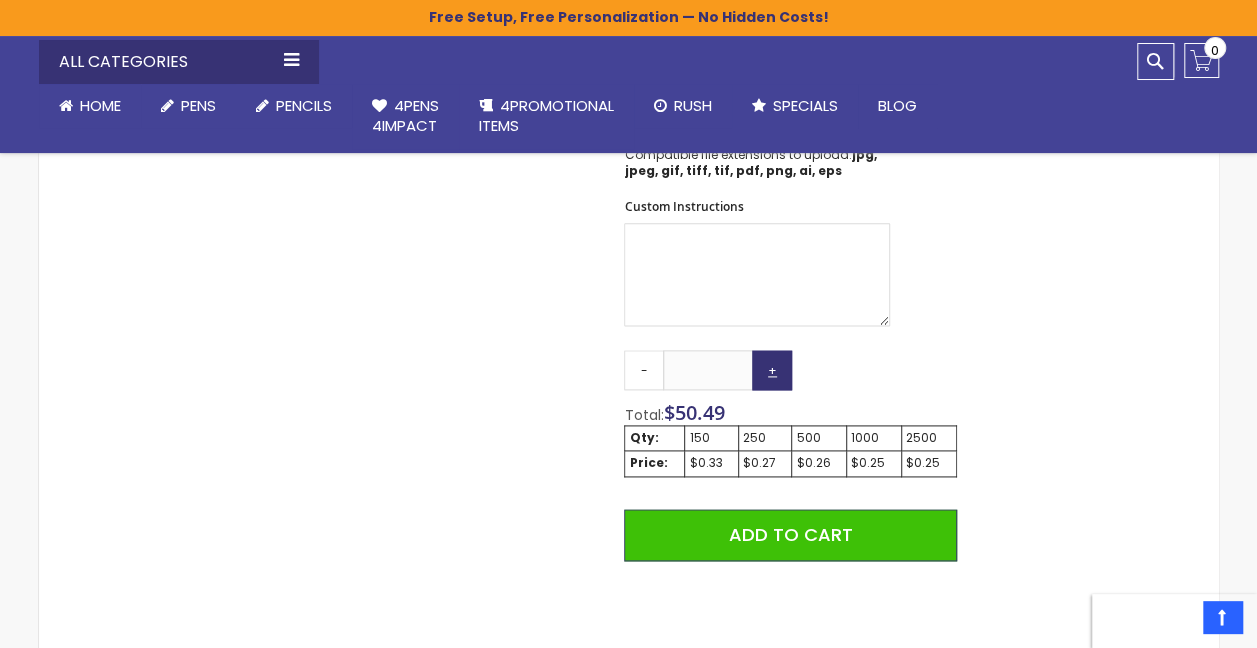 click on "+" at bounding box center (772, 370) 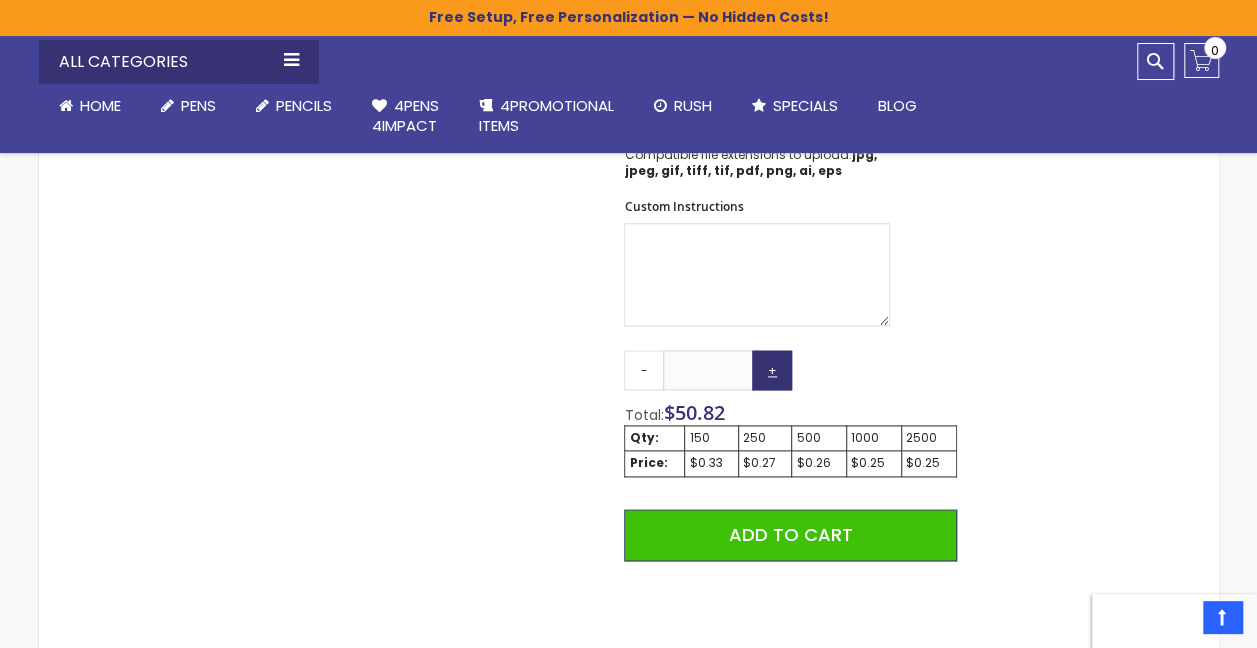 click on "+" at bounding box center (772, 370) 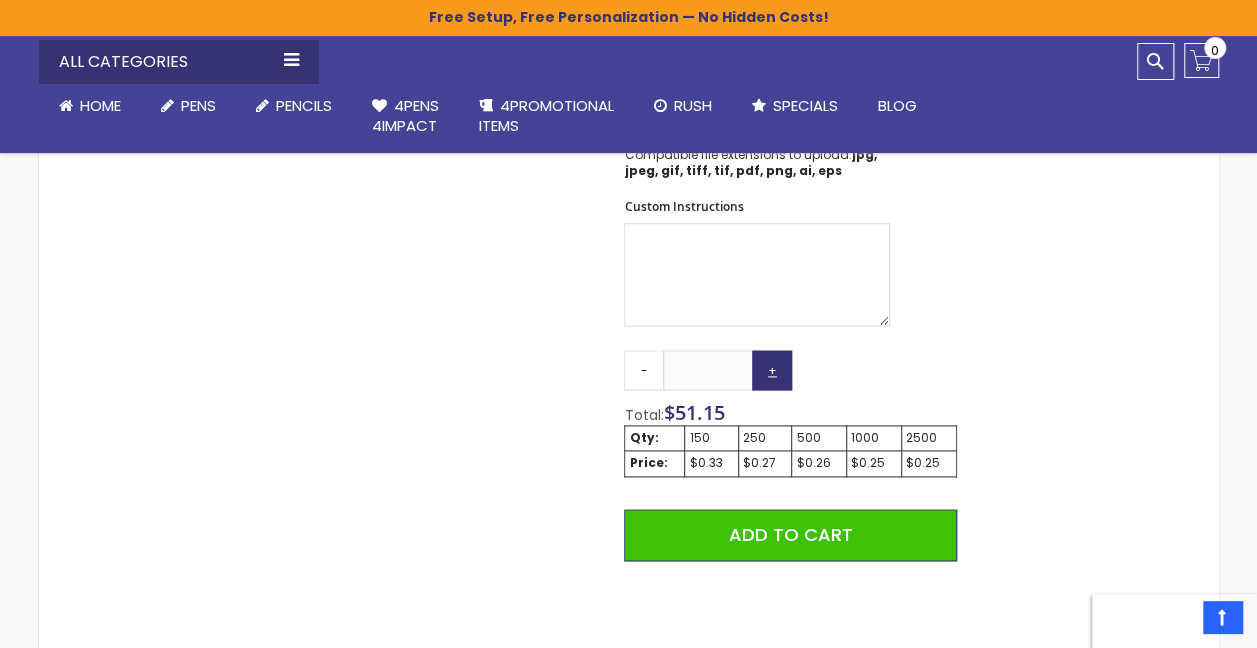 click on "+" at bounding box center [772, 370] 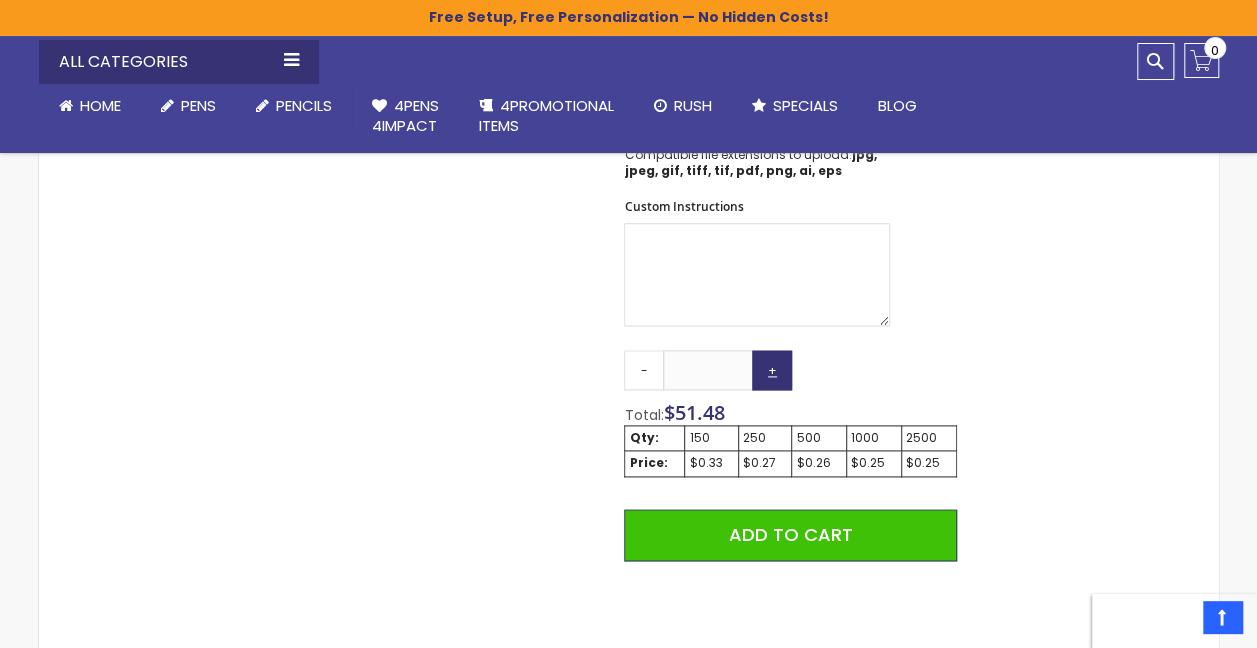 click on "+" at bounding box center (772, 370) 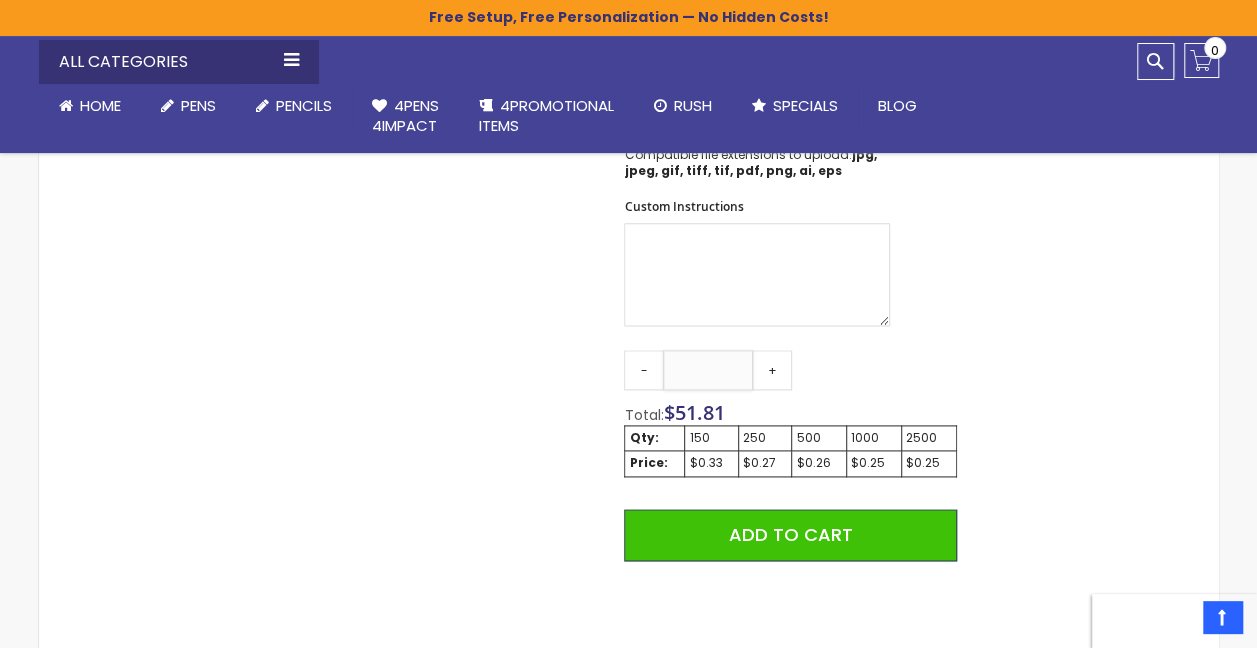 click on "***" at bounding box center (708, 370) 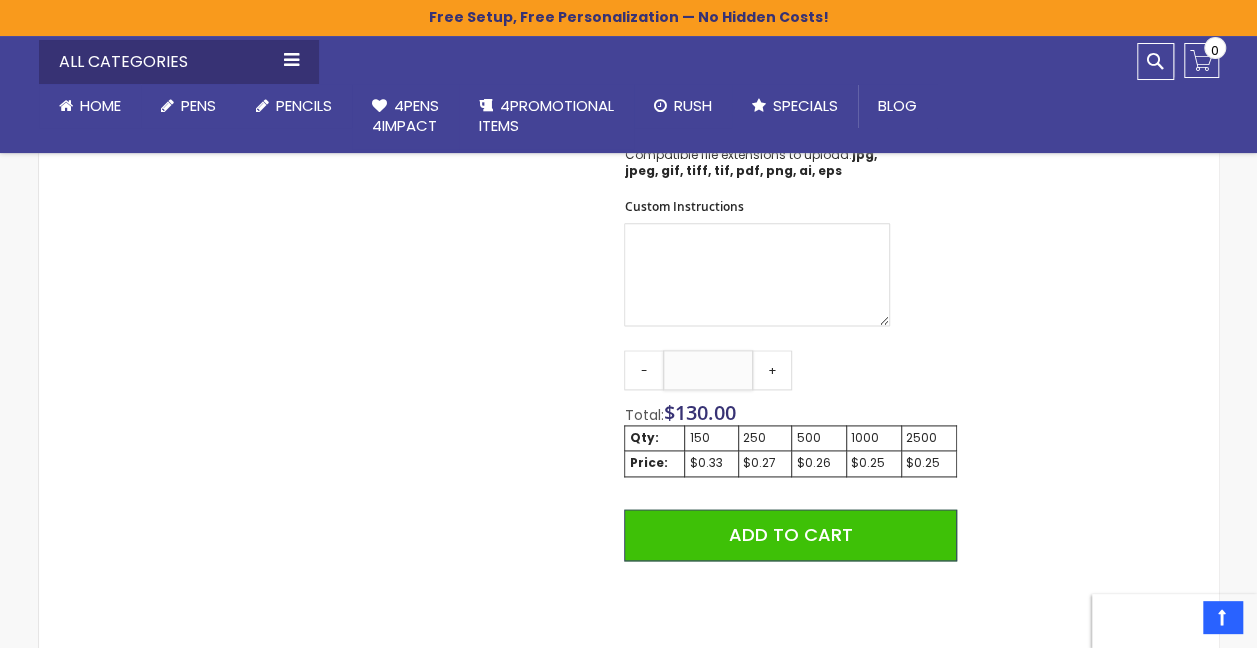 type on "***" 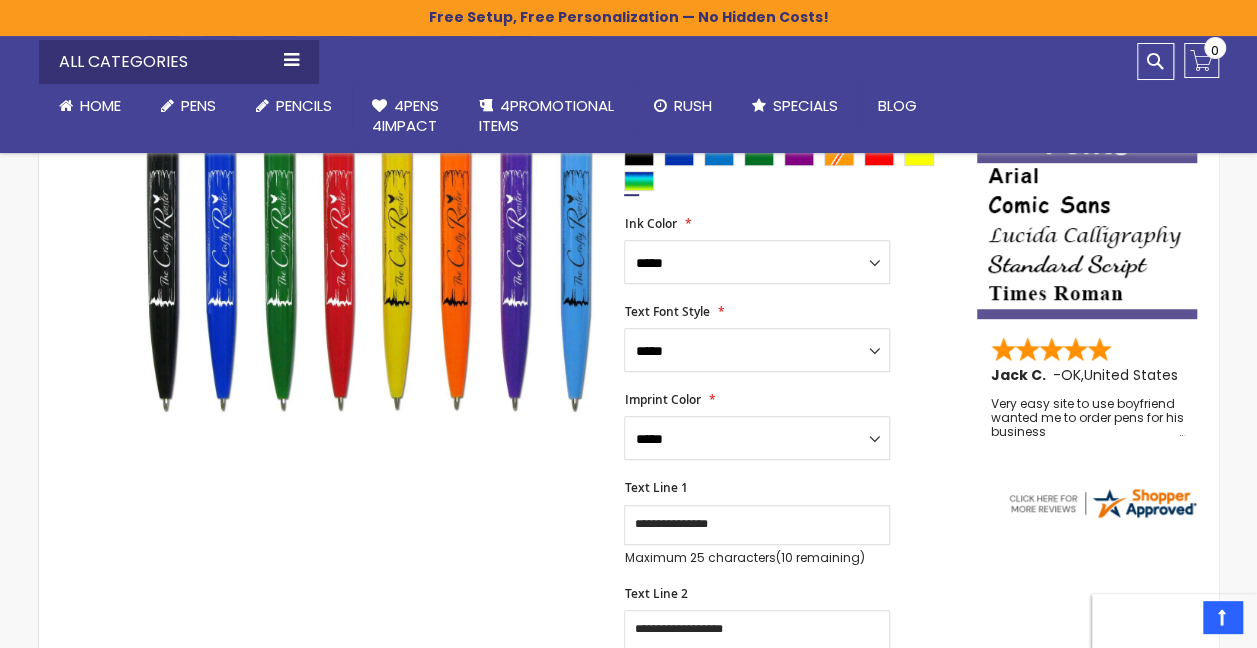 scroll, scrollTop: 336, scrollLeft: 0, axis: vertical 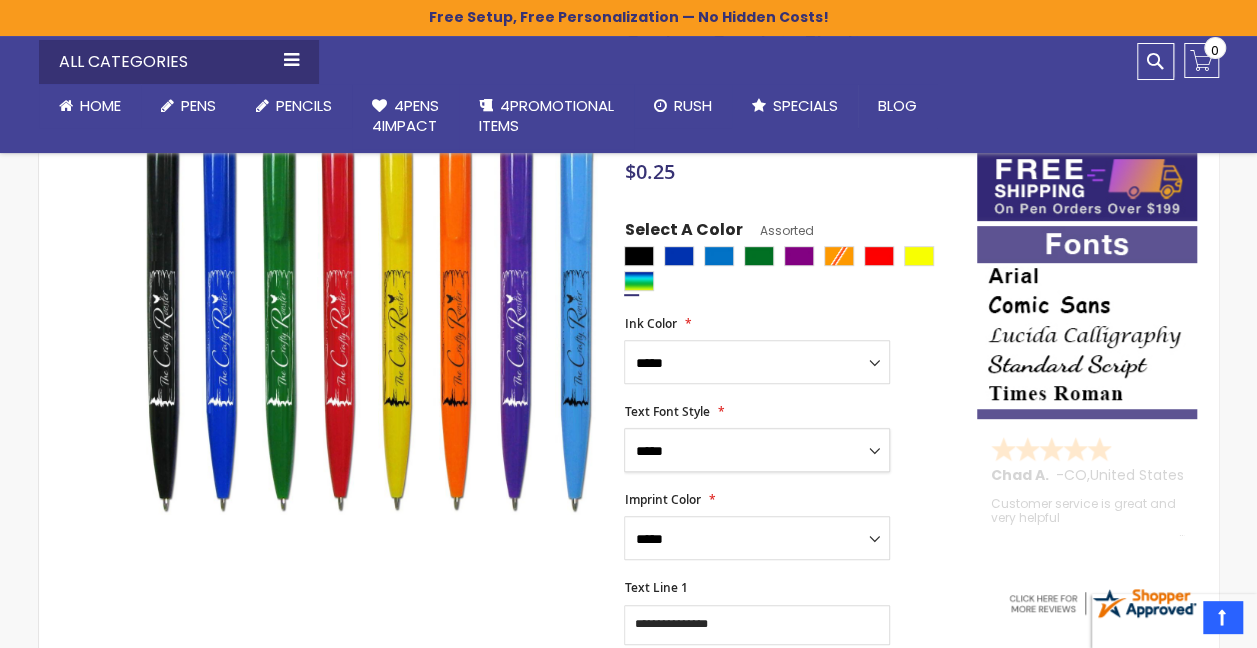 click on "**********" at bounding box center [757, 450] 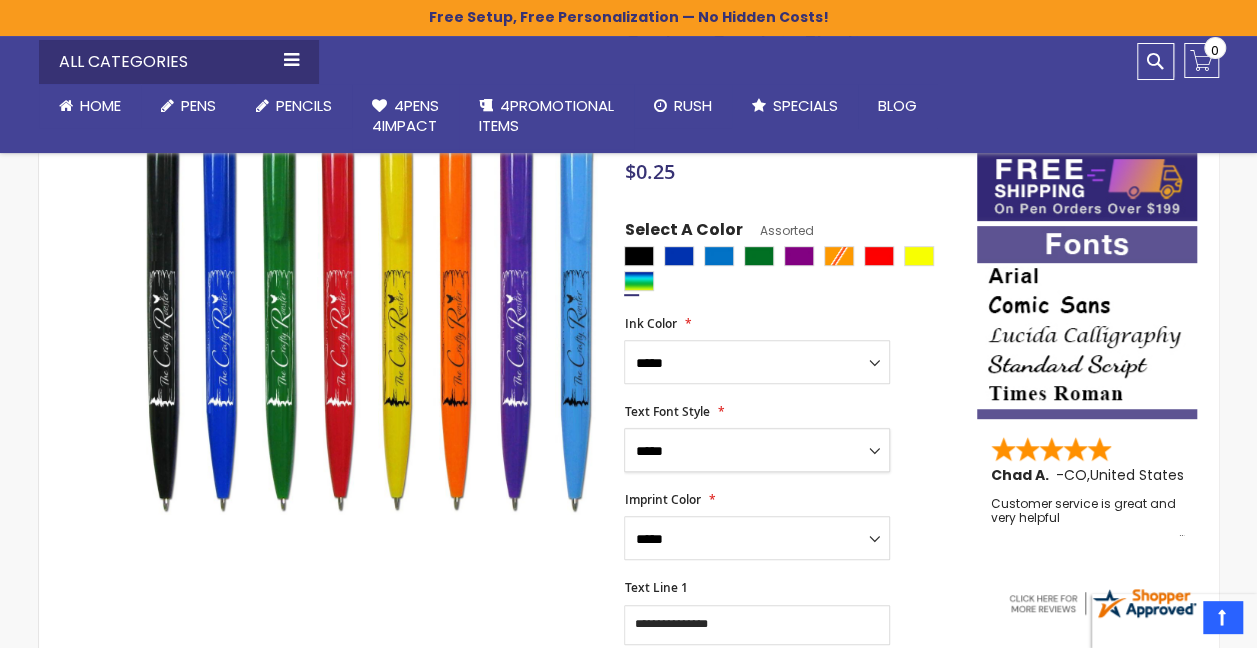 select on "*****" 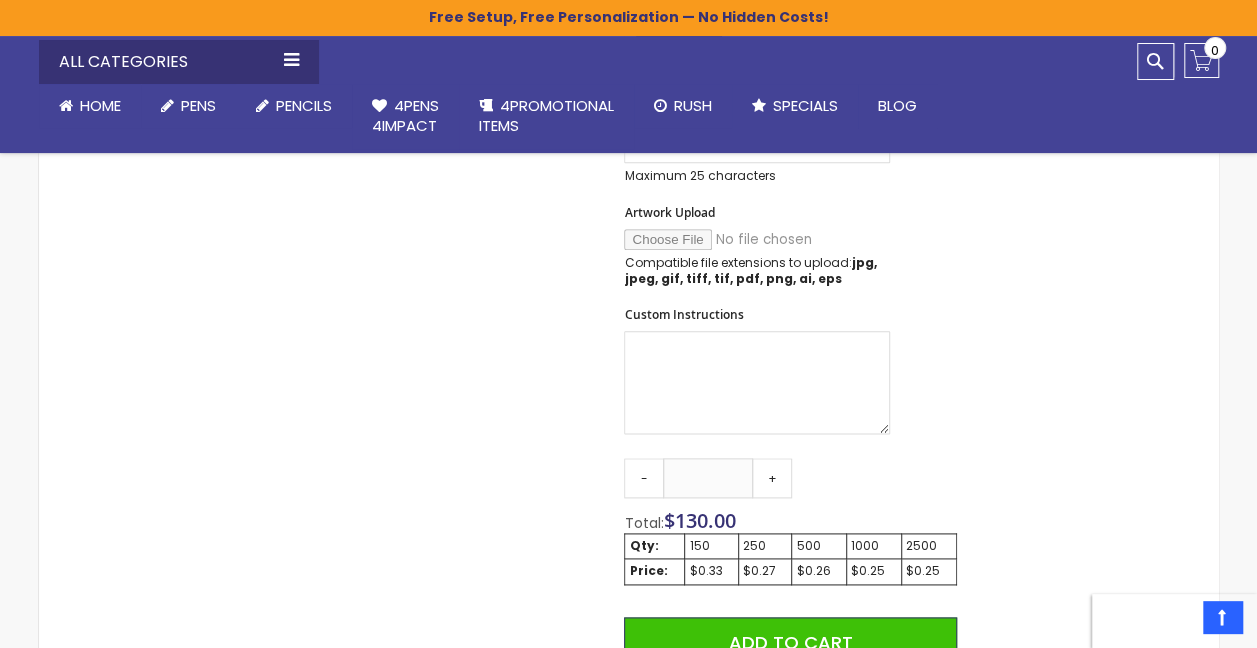 scroll, scrollTop: 1136, scrollLeft: 0, axis: vertical 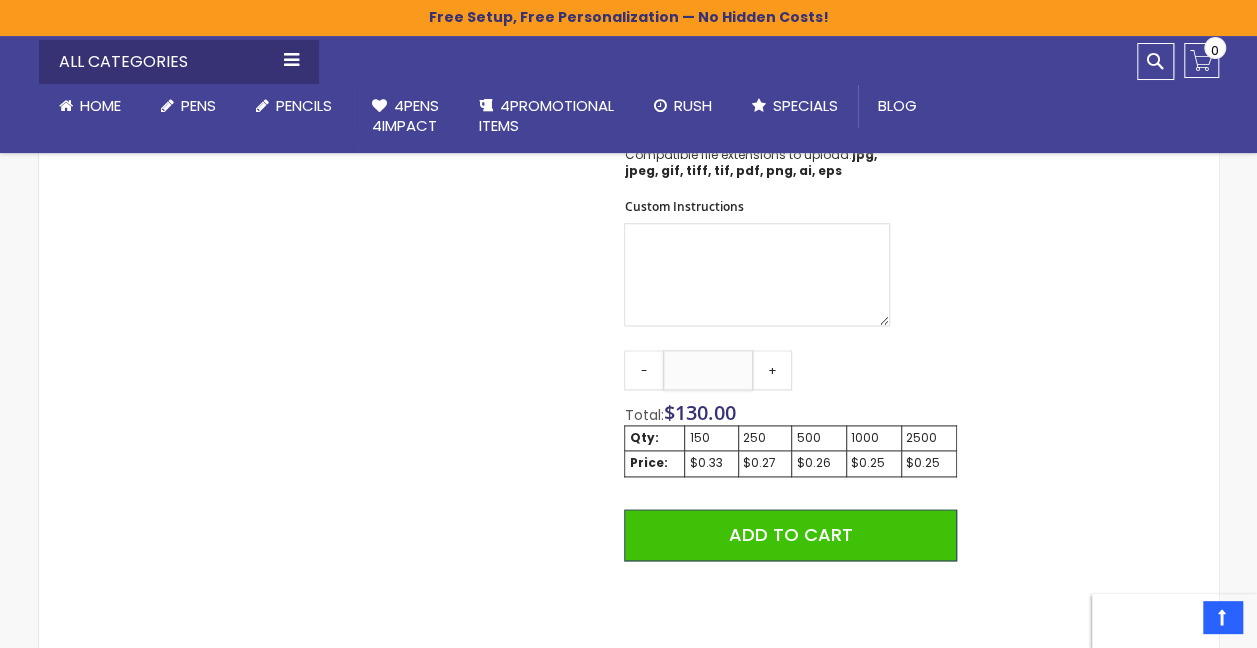 click on "***" at bounding box center [708, 370] 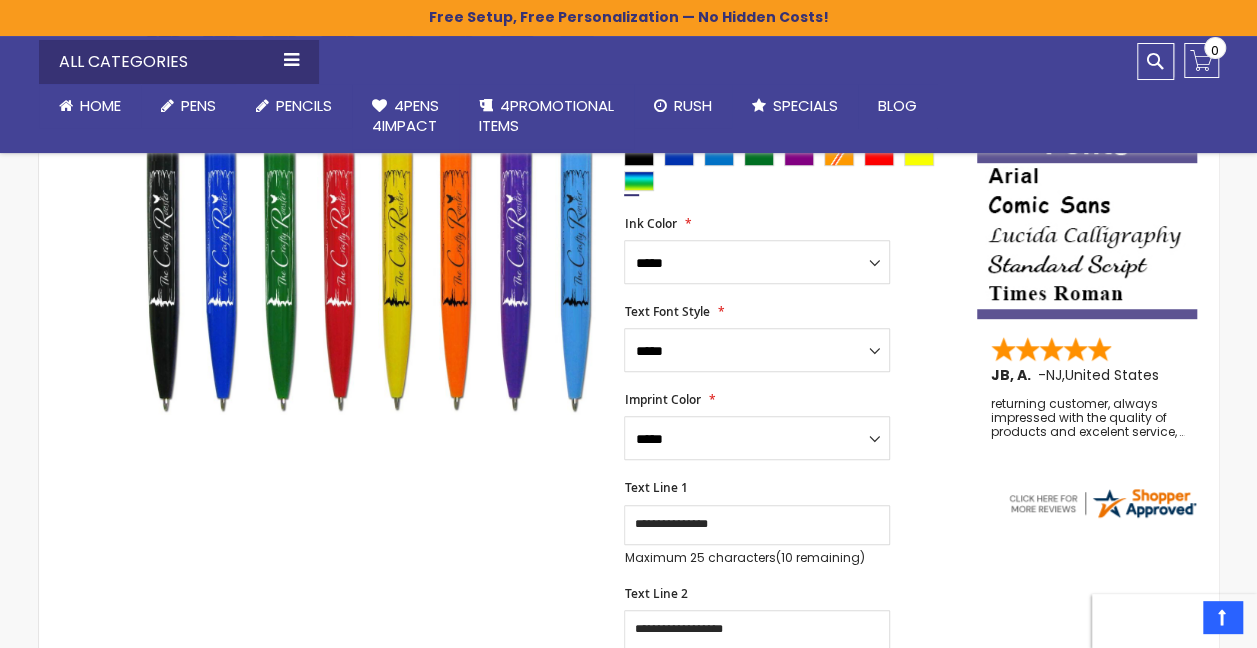 scroll, scrollTop: 336, scrollLeft: 0, axis: vertical 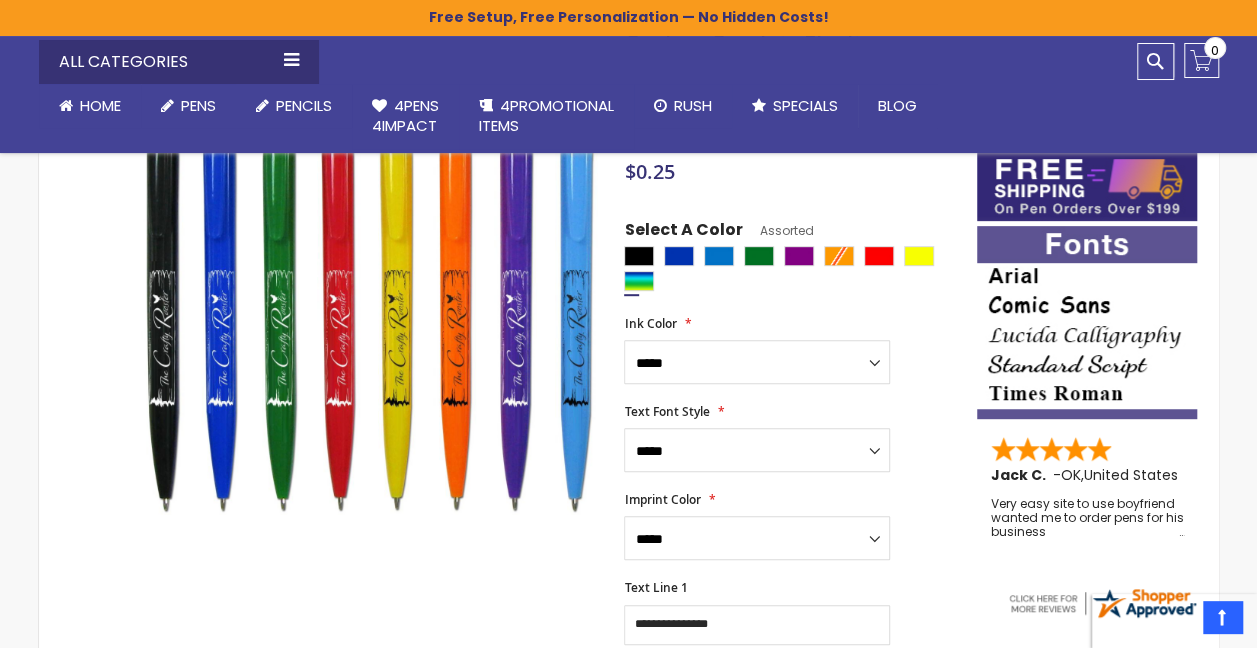 type on "***" 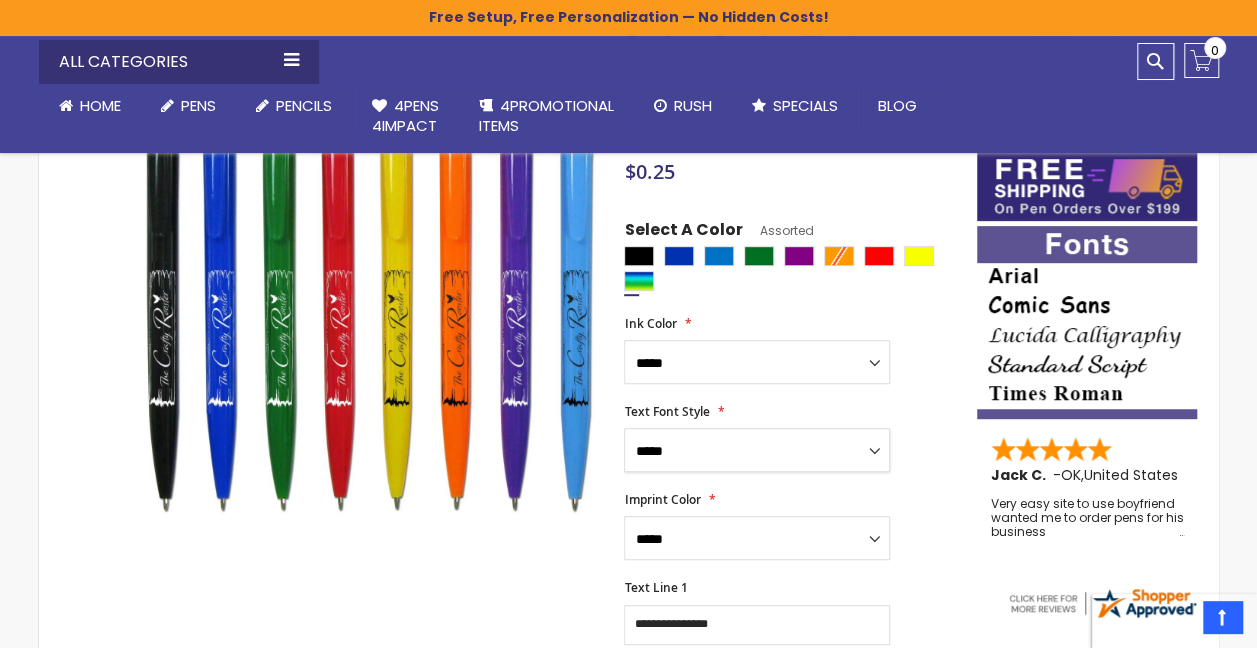 click on "**********" at bounding box center (757, 450) 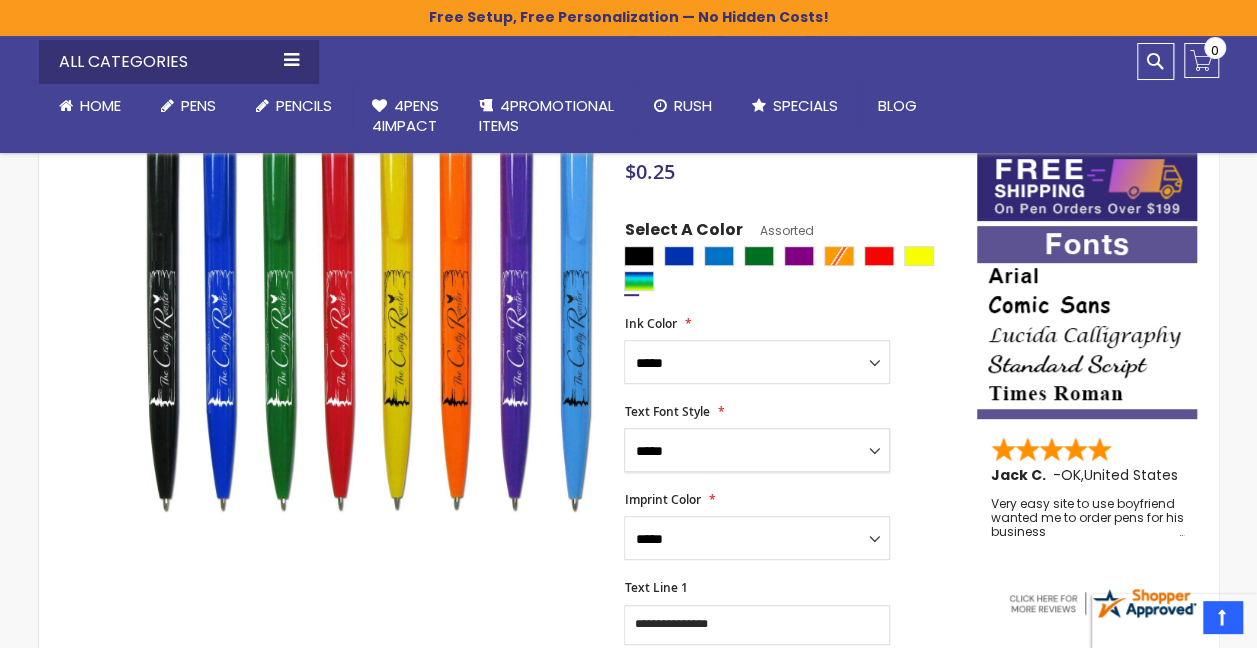 select on "*****" 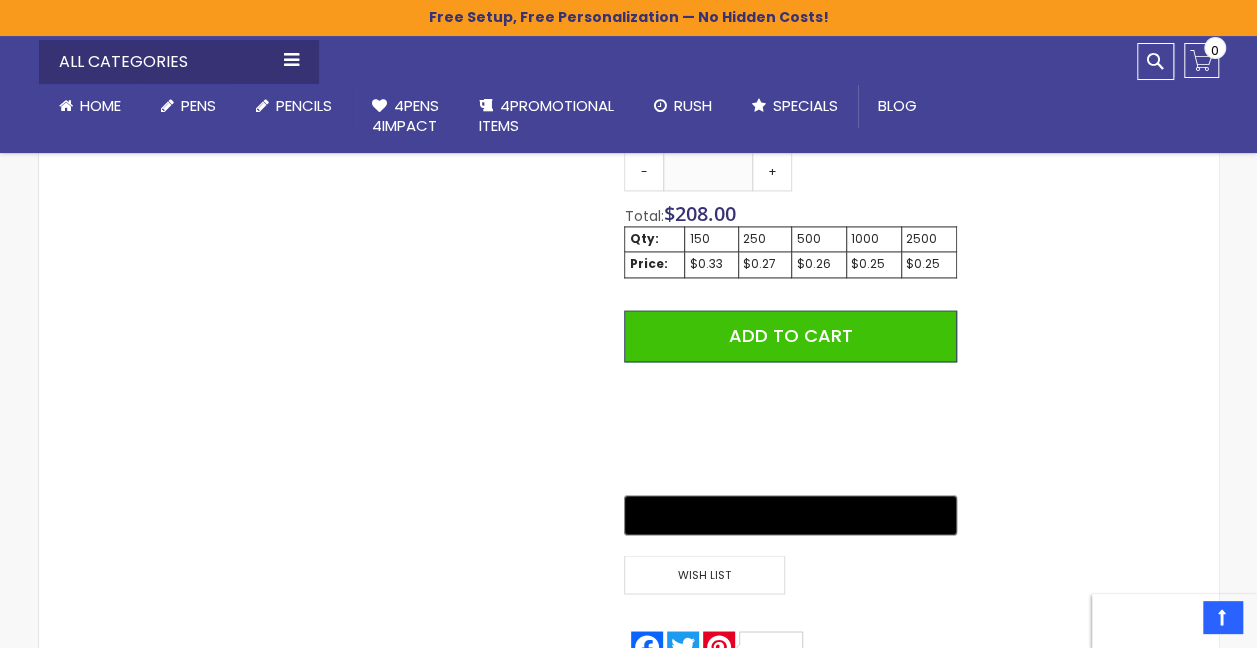 scroll, scrollTop: 1336, scrollLeft: 0, axis: vertical 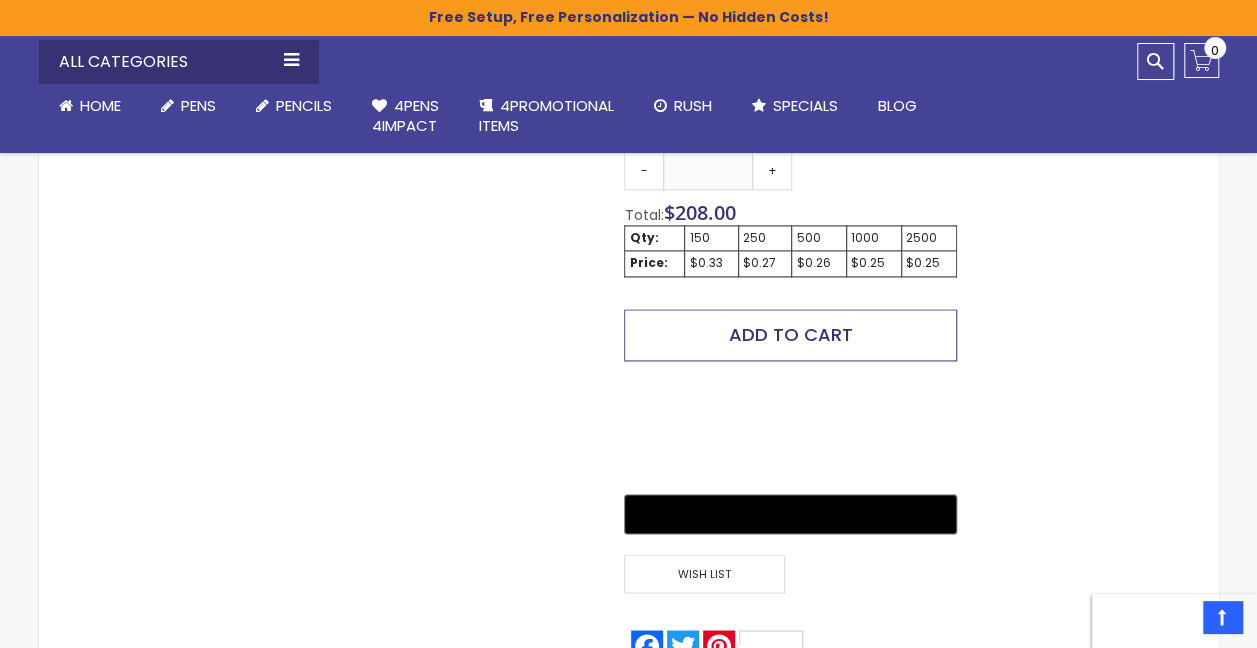 click on "Add to Cart" at bounding box center (791, 334) 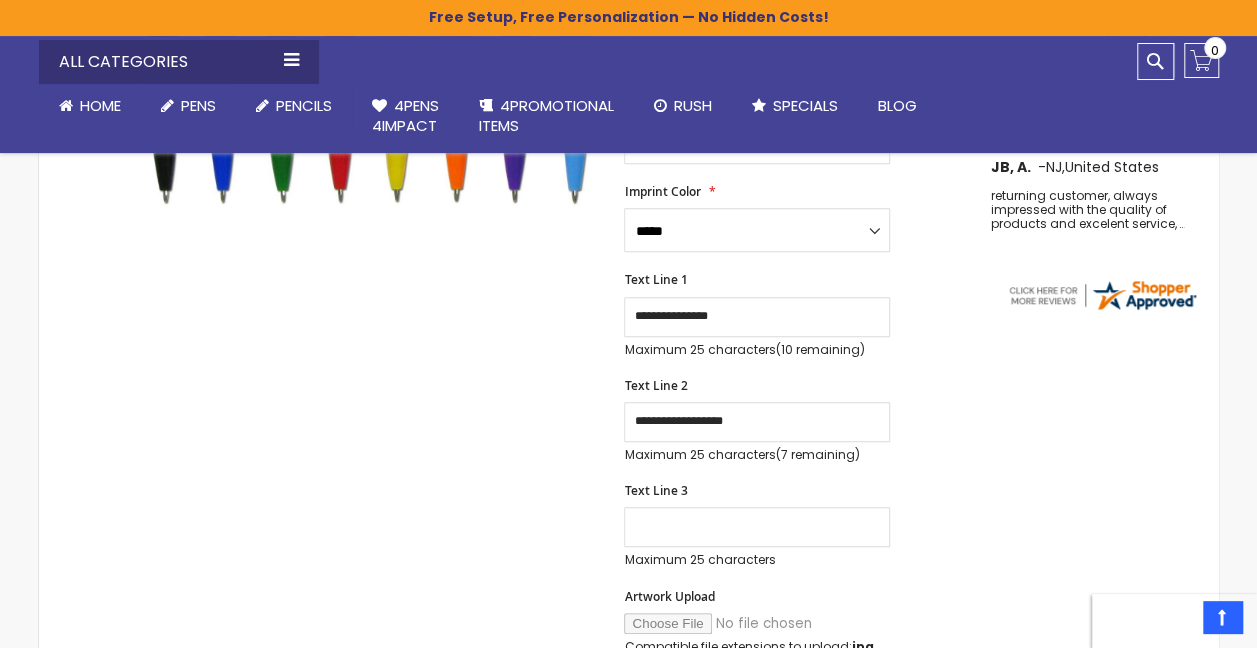 scroll, scrollTop: 535, scrollLeft: 0, axis: vertical 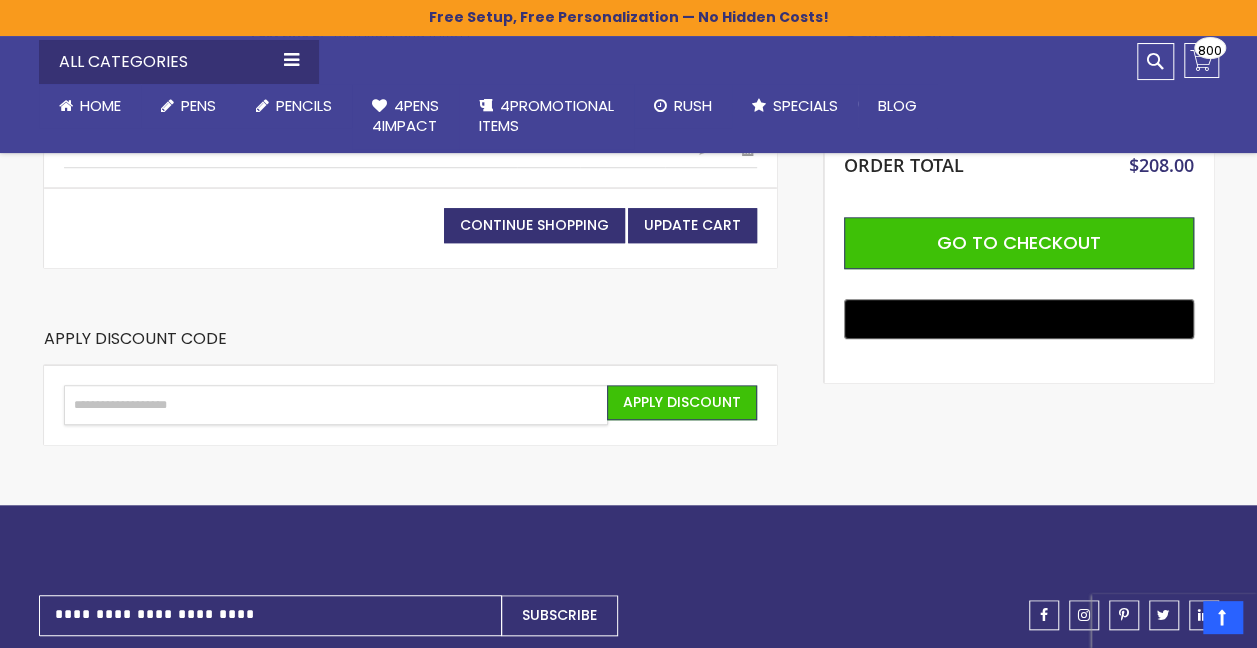 click on "Enter discount code" at bounding box center (336, 405) 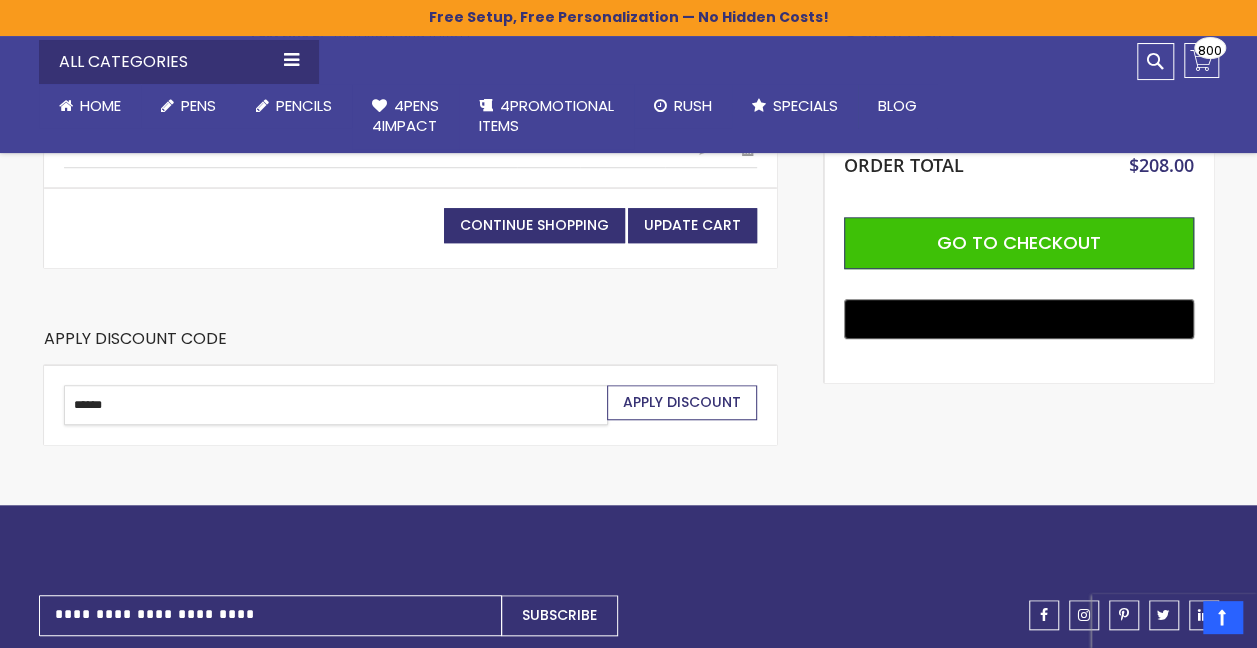 type on "******" 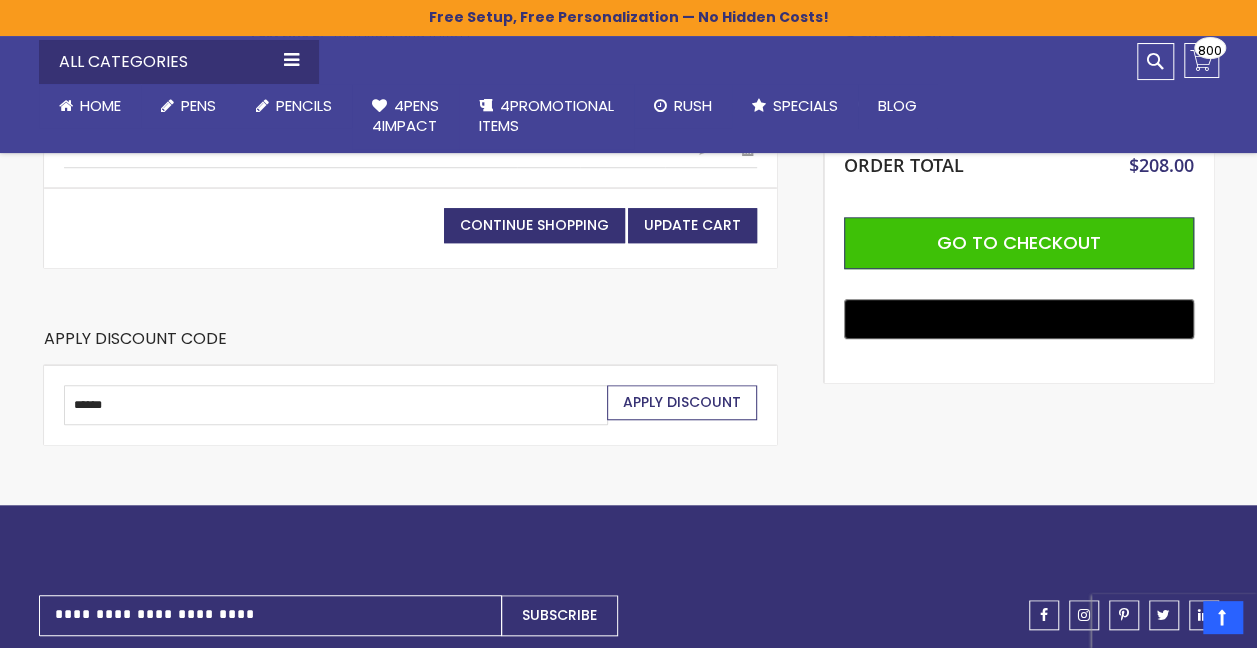click on "Apply Discount" at bounding box center [682, 402] 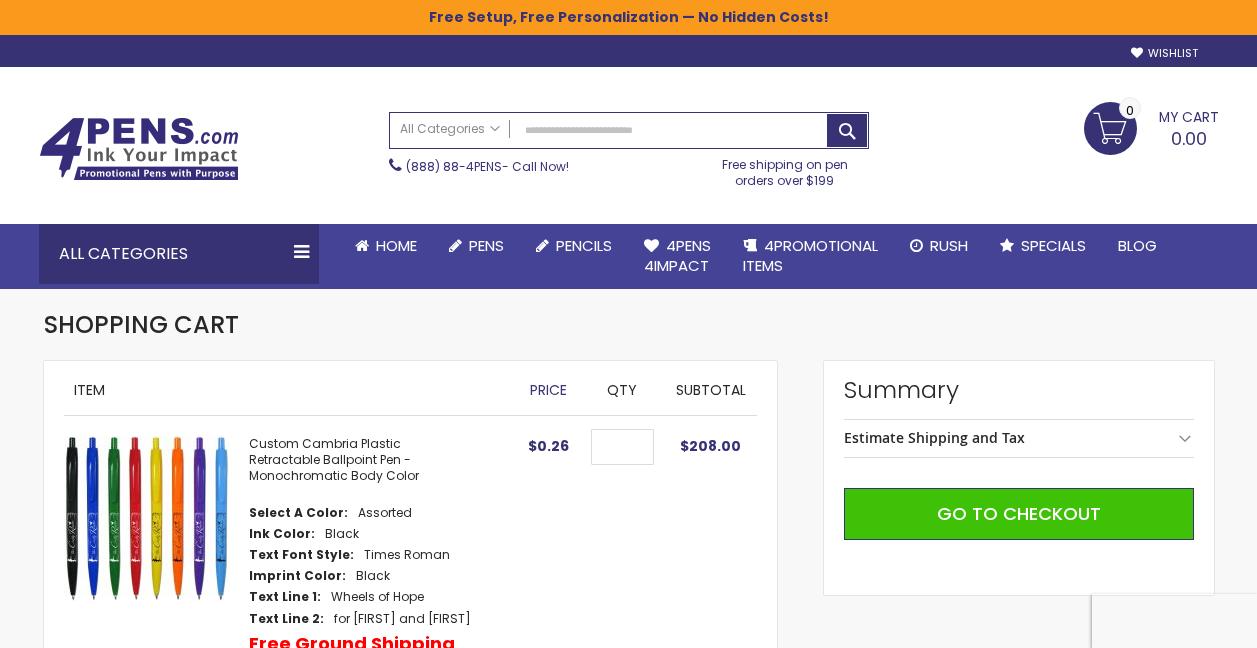 scroll, scrollTop: 0, scrollLeft: 0, axis: both 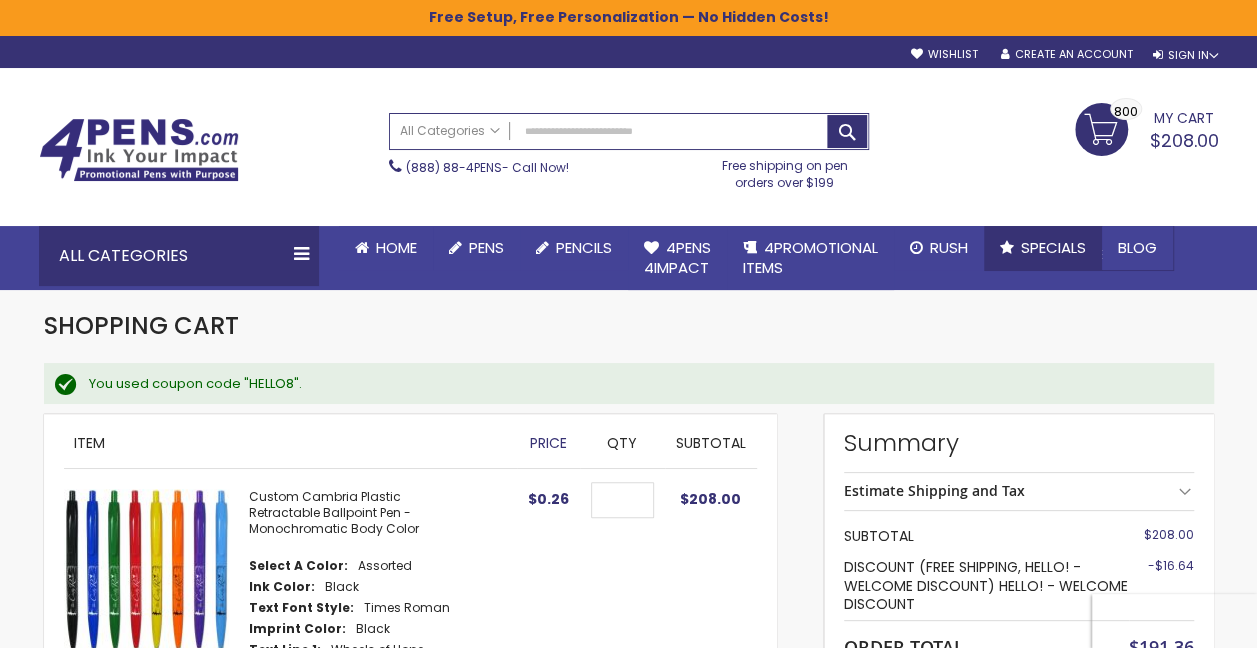 click on "Specials" at bounding box center (1053, 247) 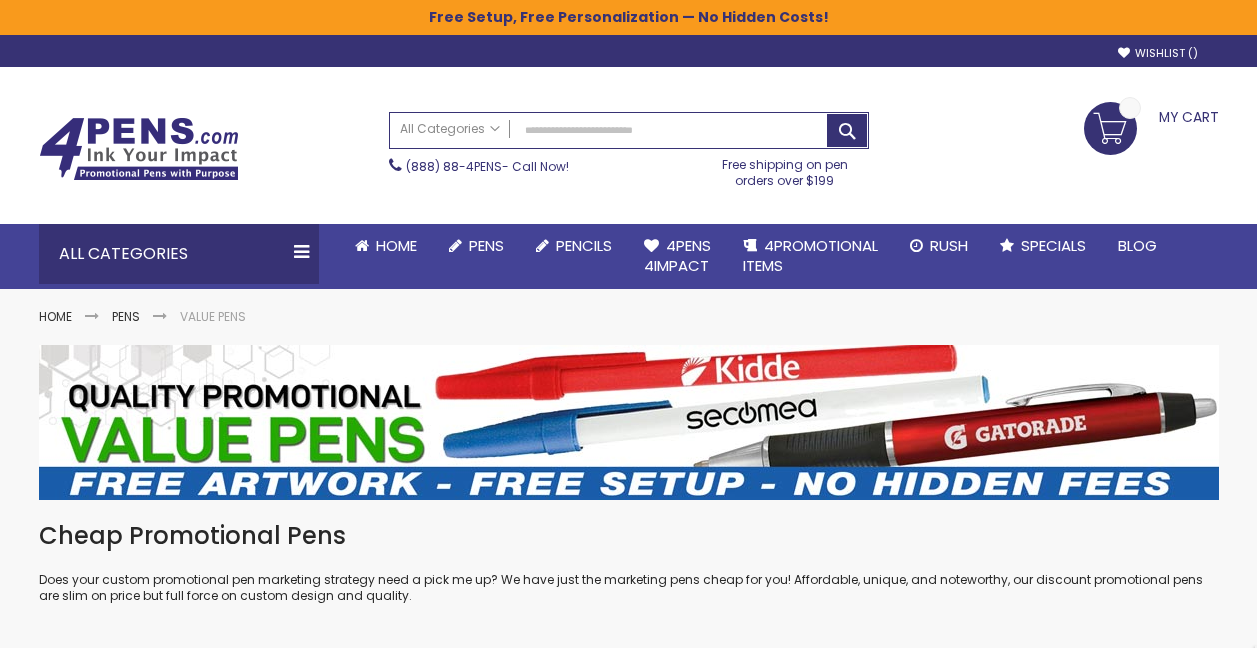 scroll, scrollTop: 0, scrollLeft: 0, axis: both 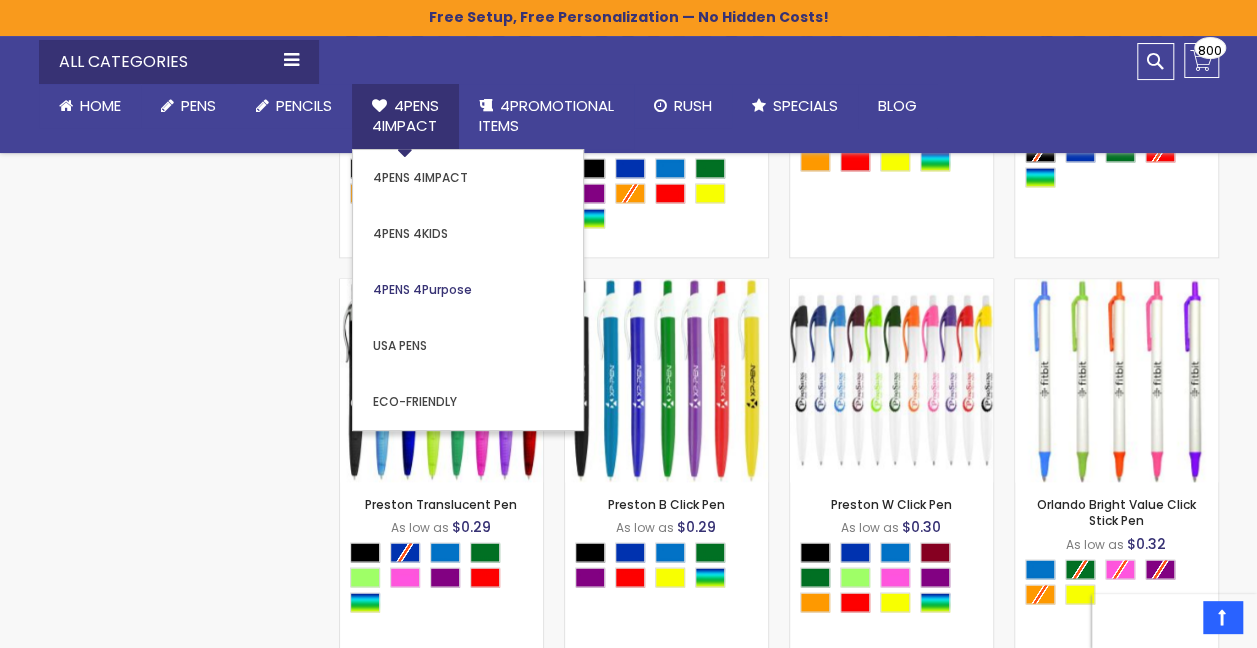 click on "4PENS 4Purpose" at bounding box center [422, 289] 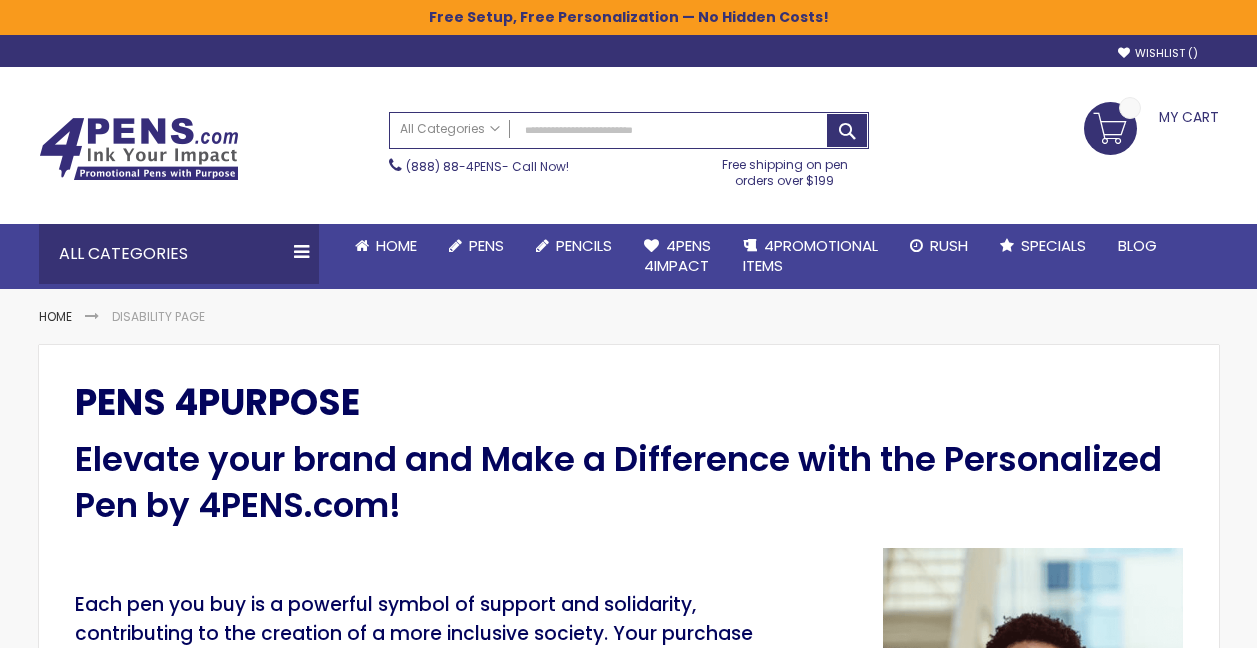 scroll, scrollTop: 0, scrollLeft: 0, axis: both 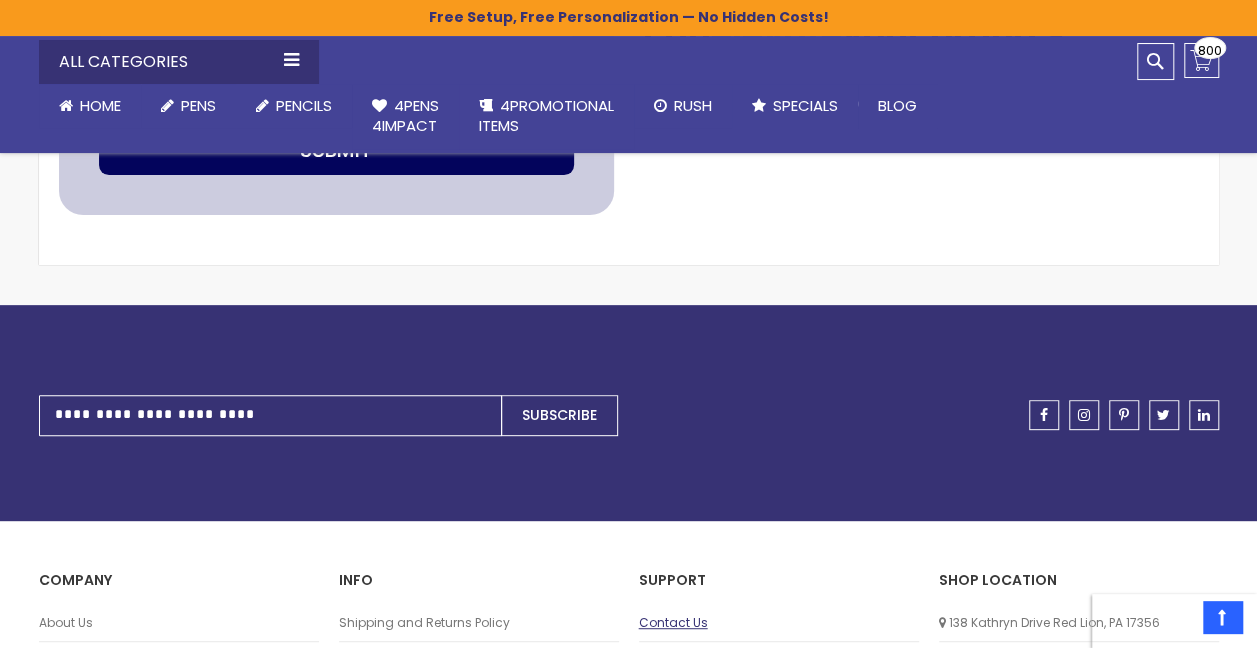 click on "Contact Us" at bounding box center (779, 623) 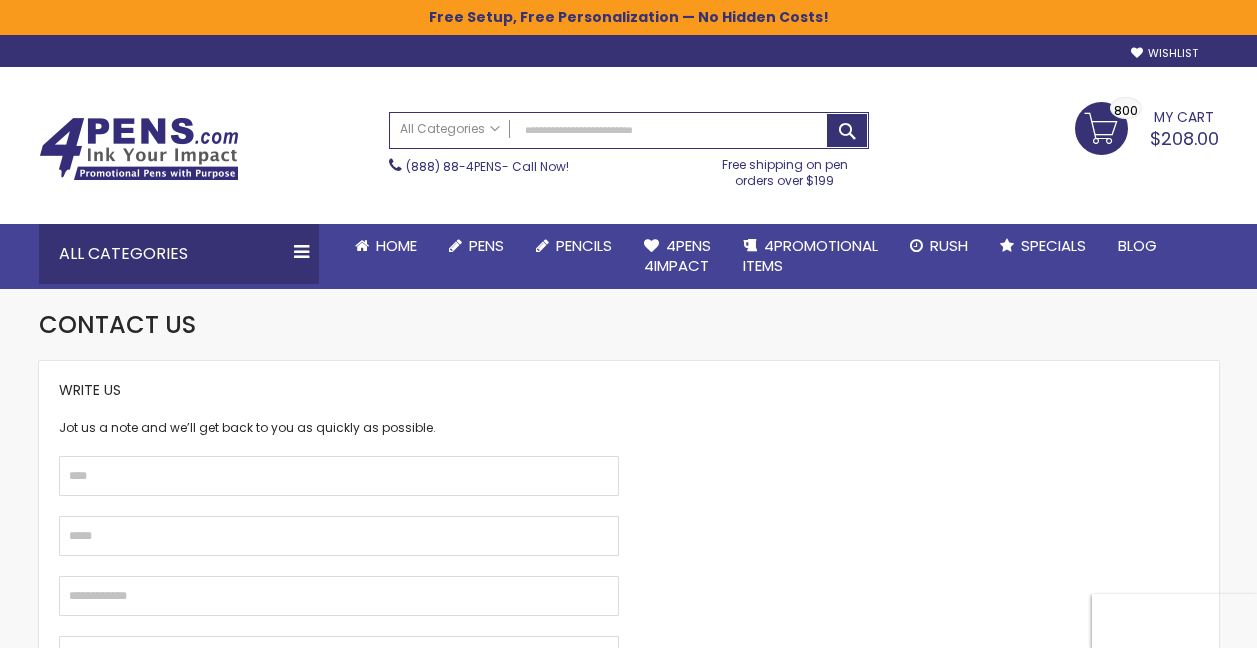 scroll, scrollTop: 0, scrollLeft: 0, axis: both 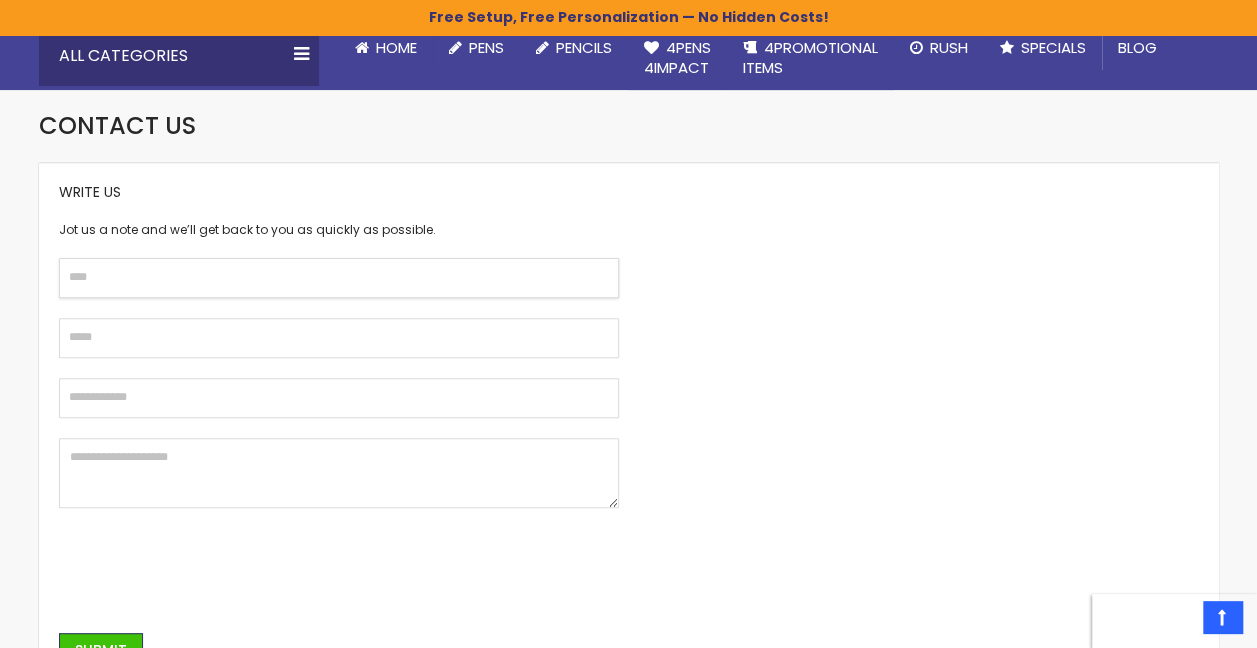 click at bounding box center [339, 278] 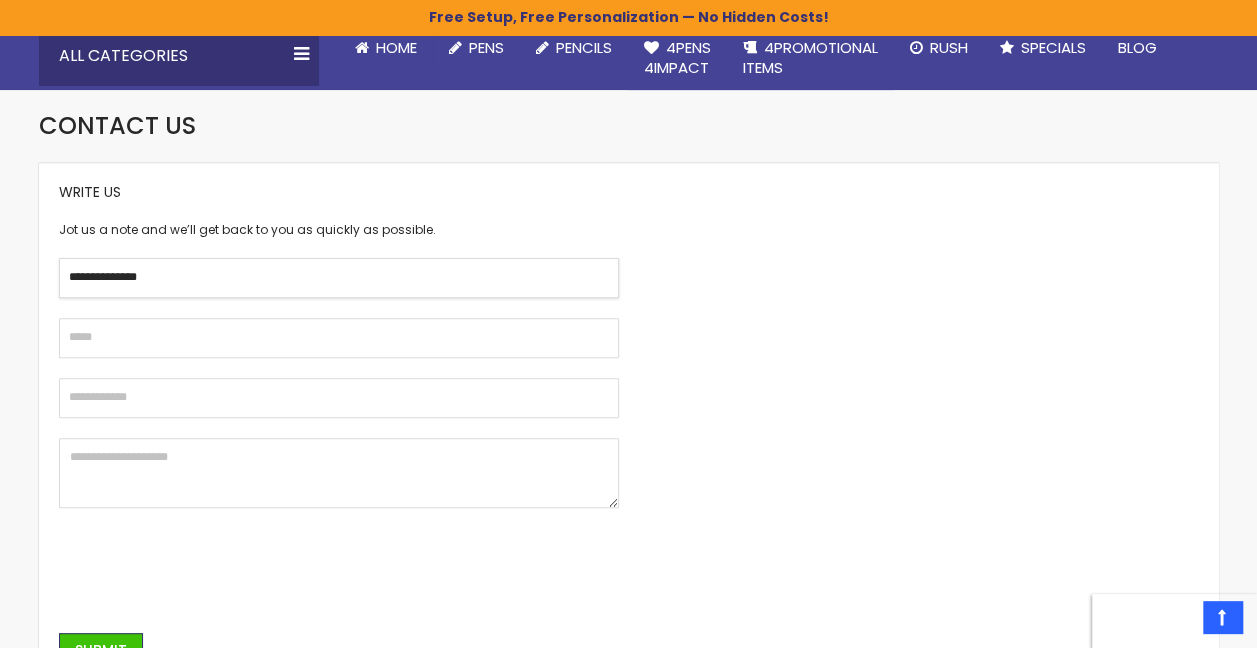 type on "**********" 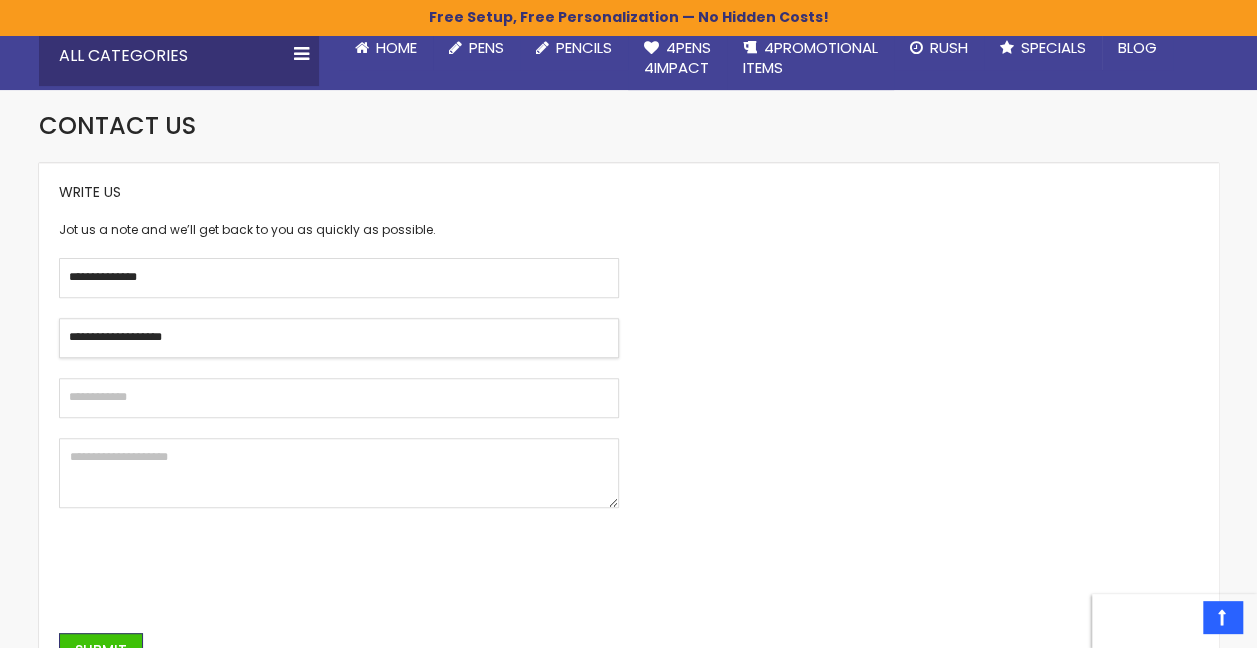 type on "**********" 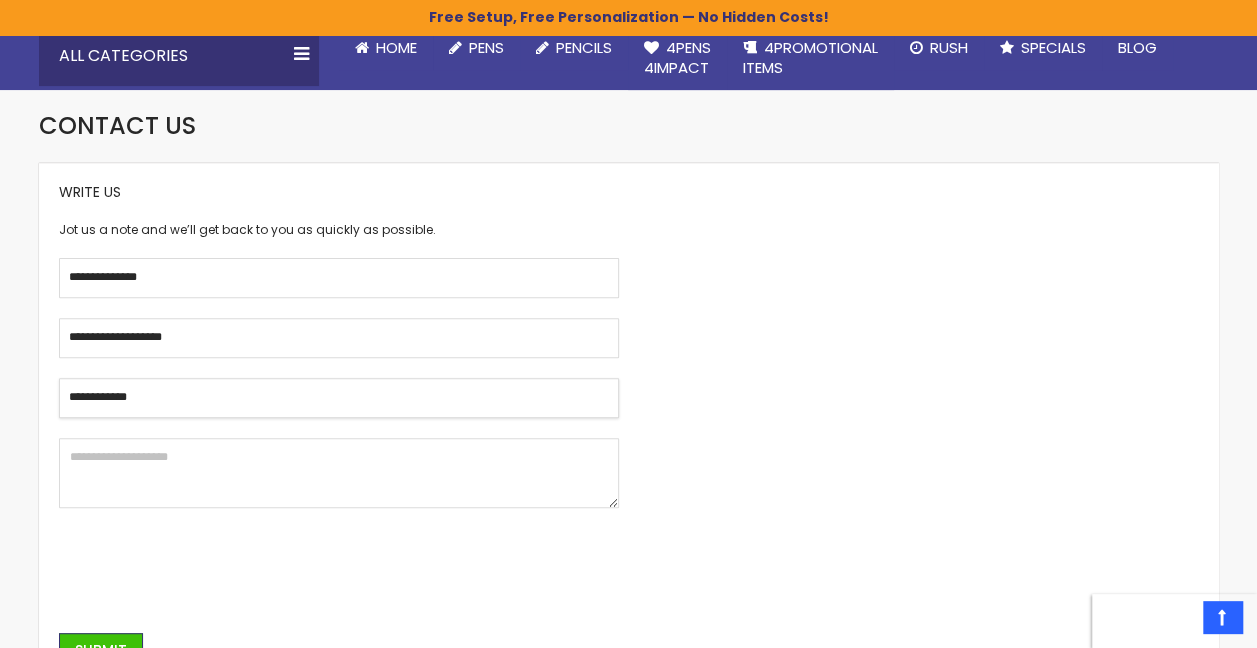 type on "**********" 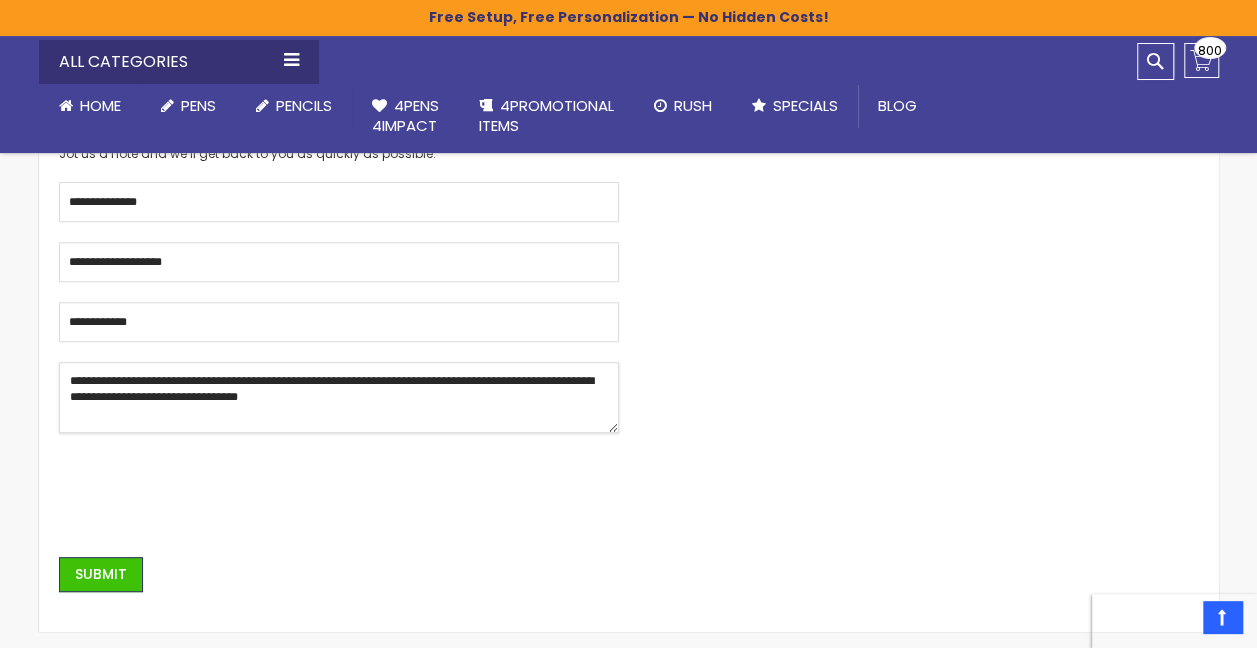 scroll, scrollTop: 400, scrollLeft: 0, axis: vertical 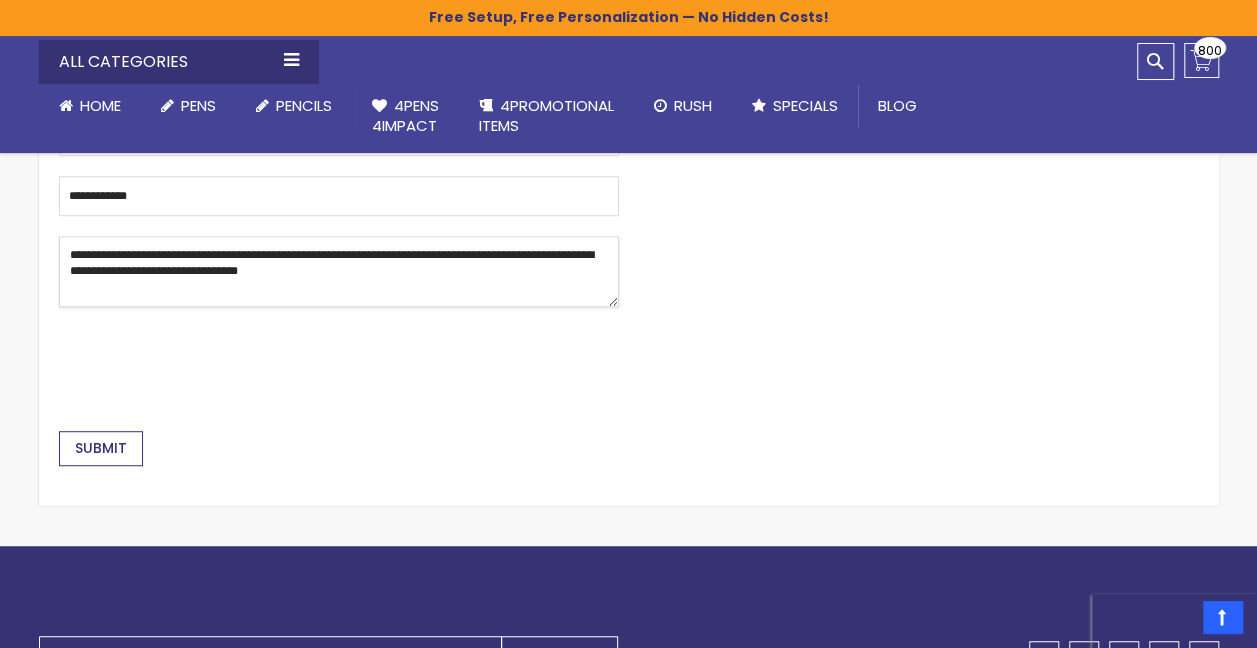 type on "**********" 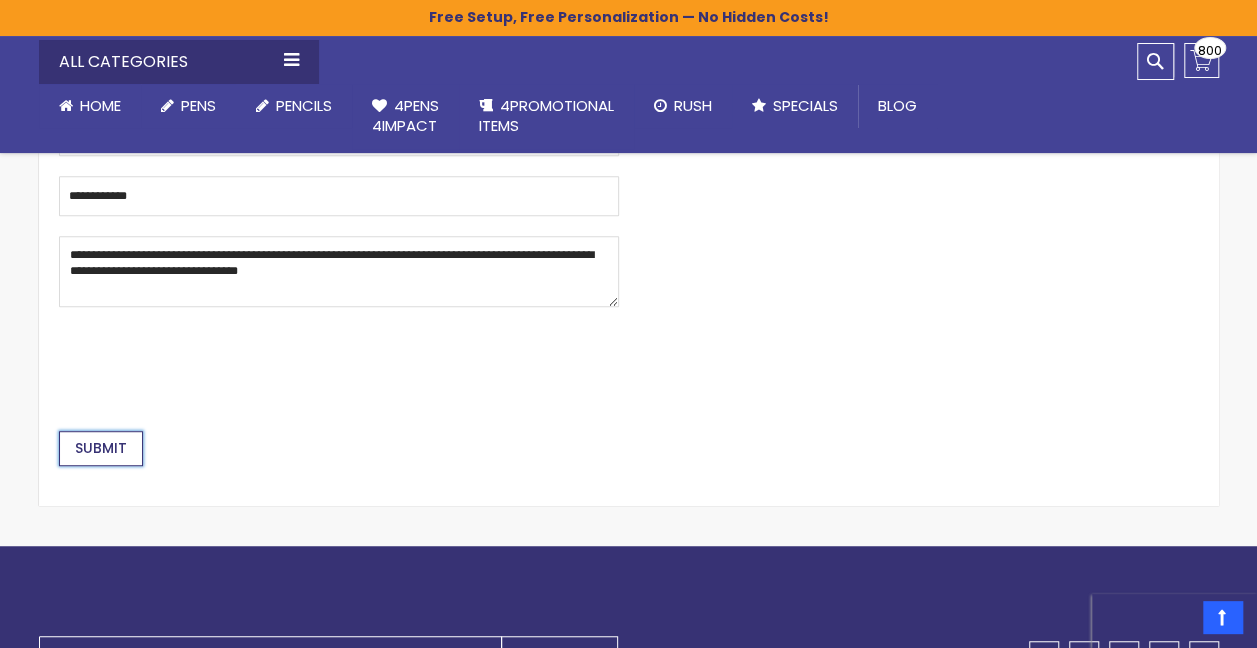 click on "Submit" at bounding box center [101, 448] 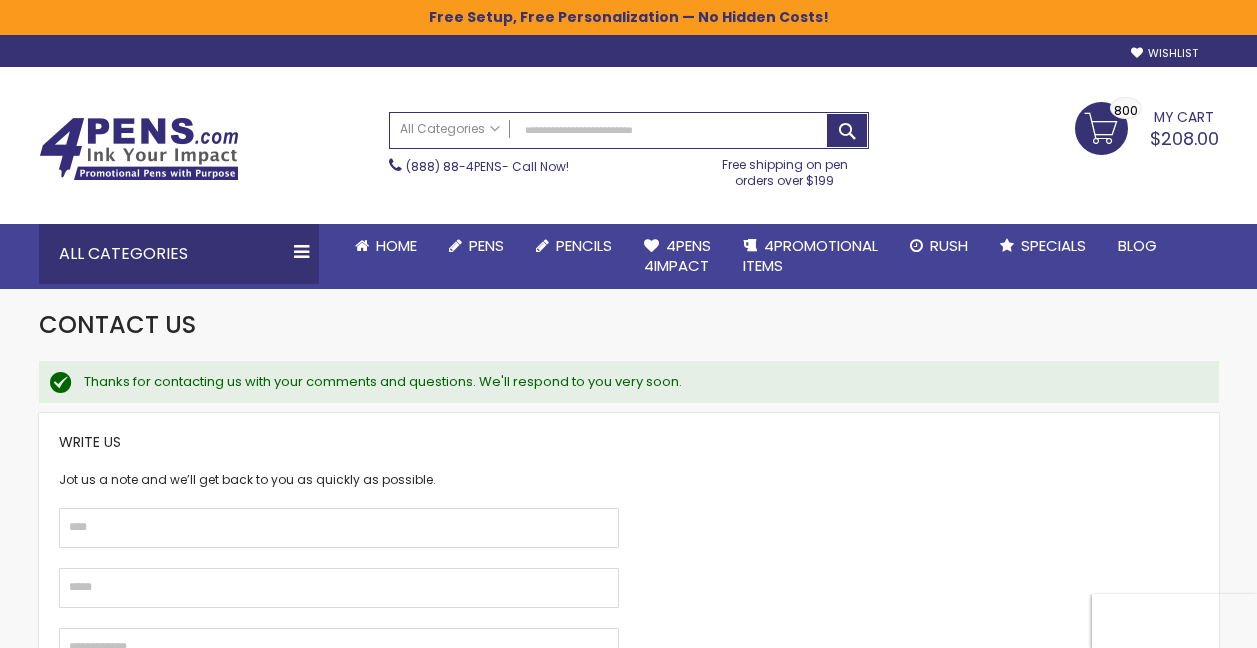 scroll, scrollTop: 0, scrollLeft: 0, axis: both 